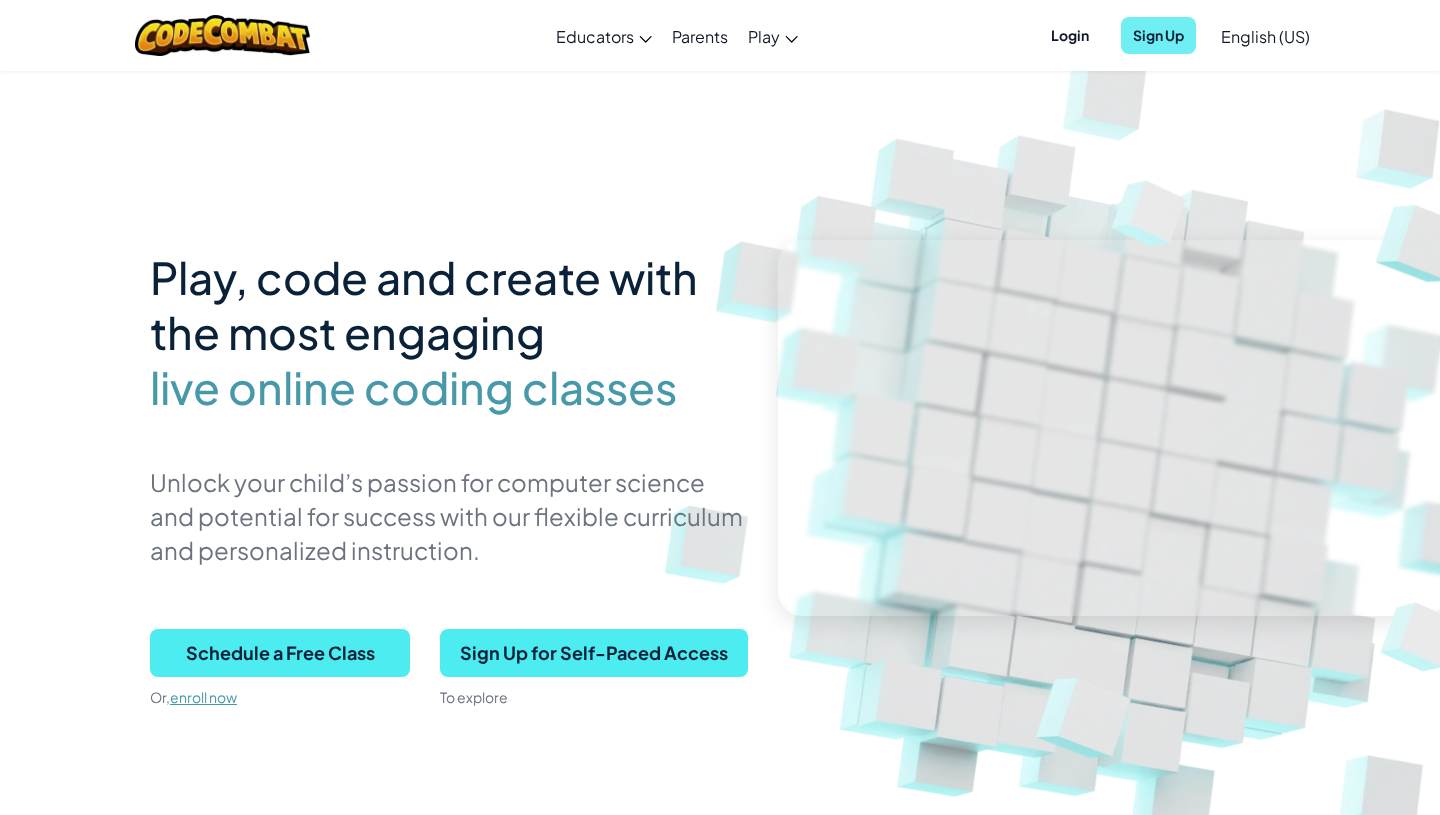scroll, scrollTop: 0, scrollLeft: 0, axis: both 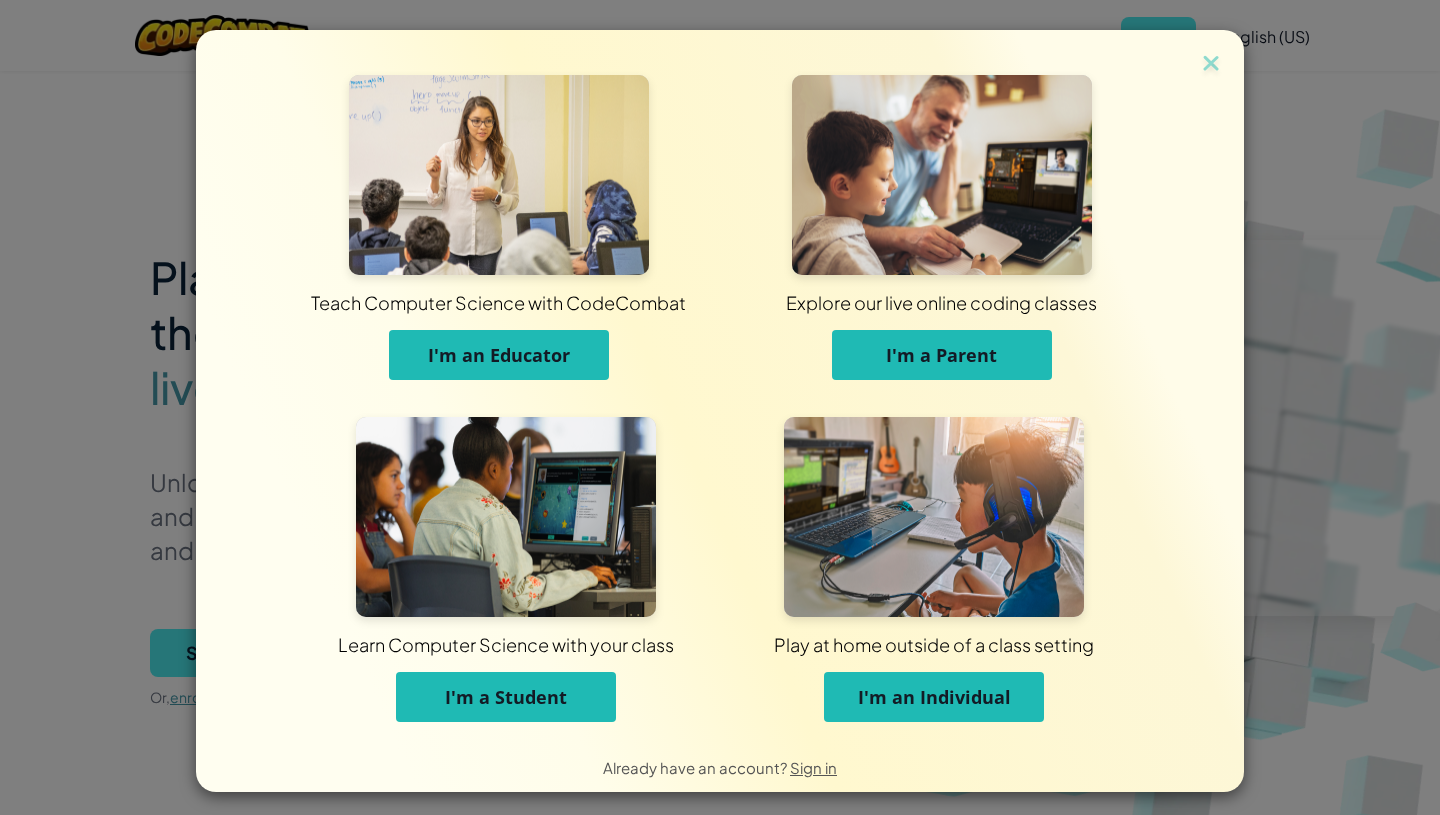 click on "I'm a Parent" at bounding box center (942, 355) 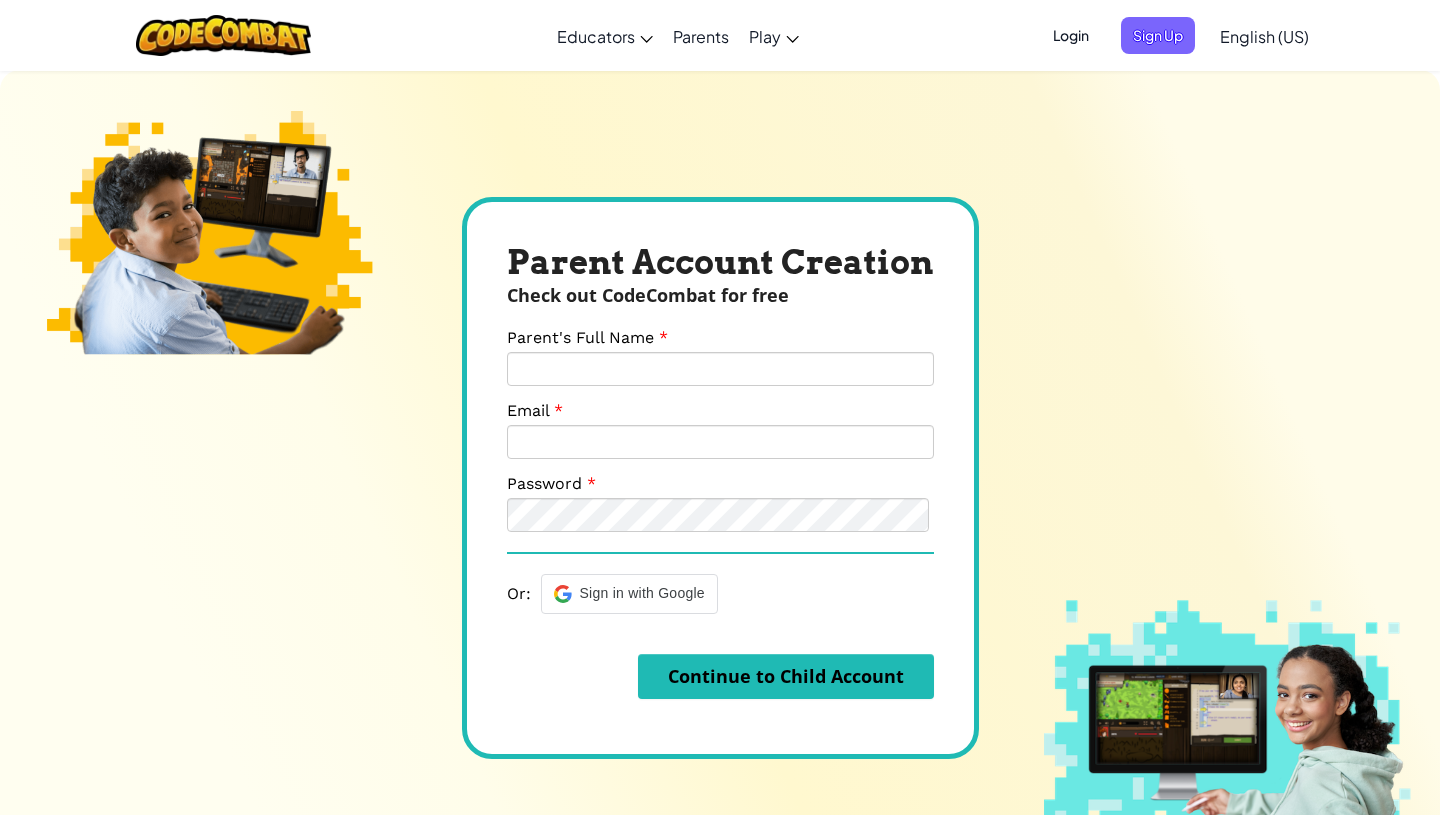 scroll, scrollTop: 0, scrollLeft: 0, axis: both 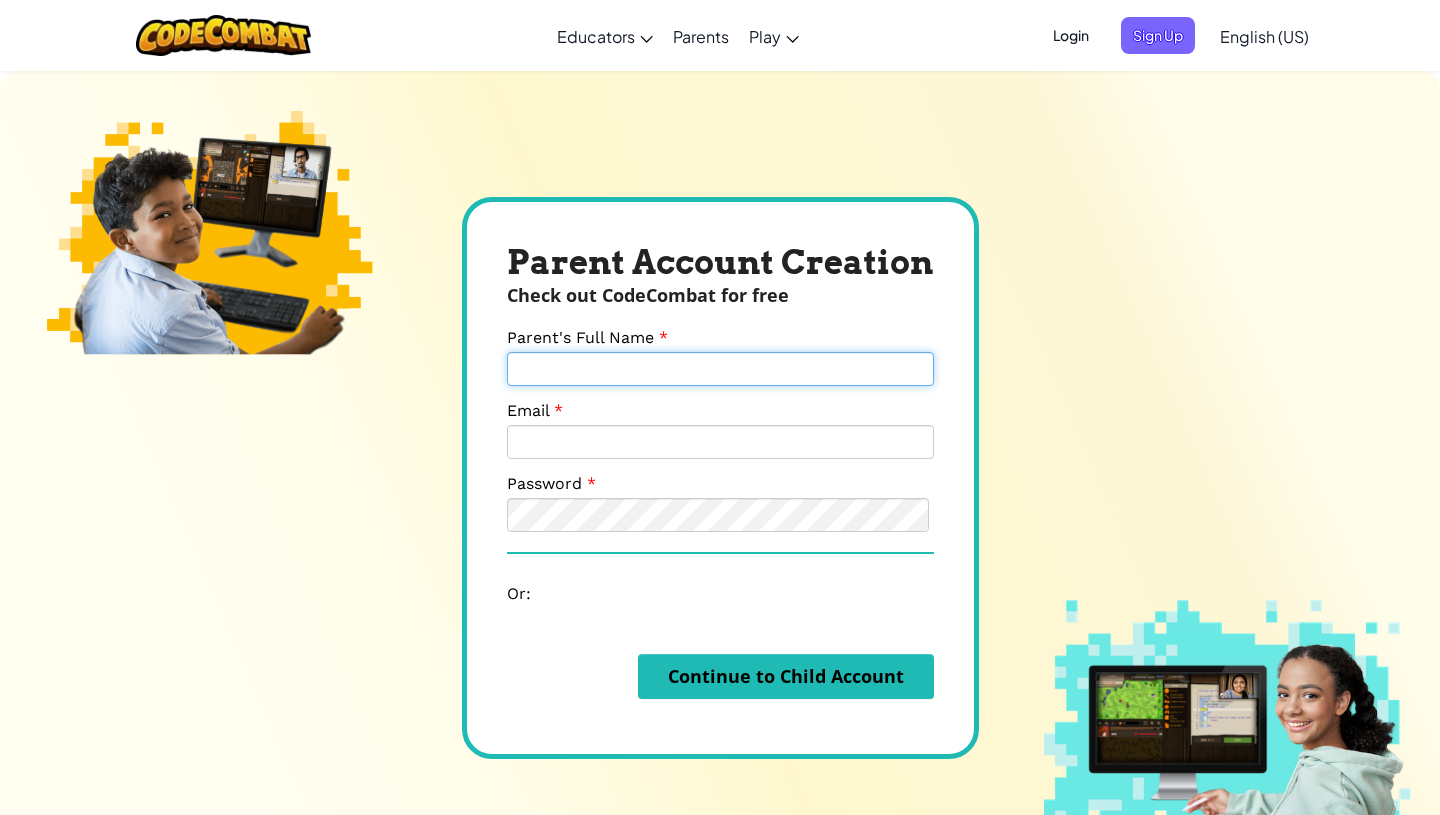 click on "Parent's Full Name" at bounding box center (720, 369) 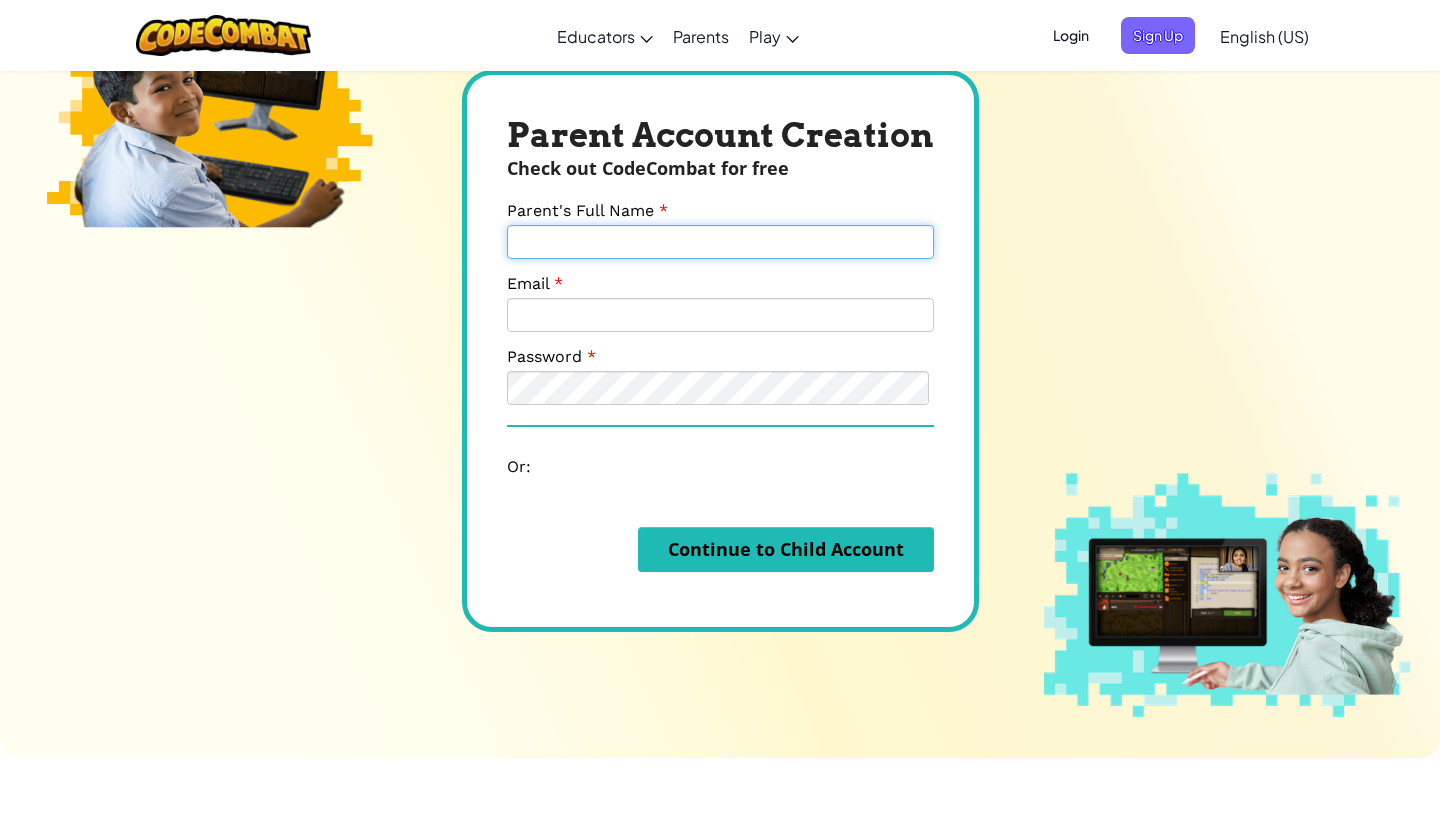 scroll, scrollTop: 0, scrollLeft: 0, axis: both 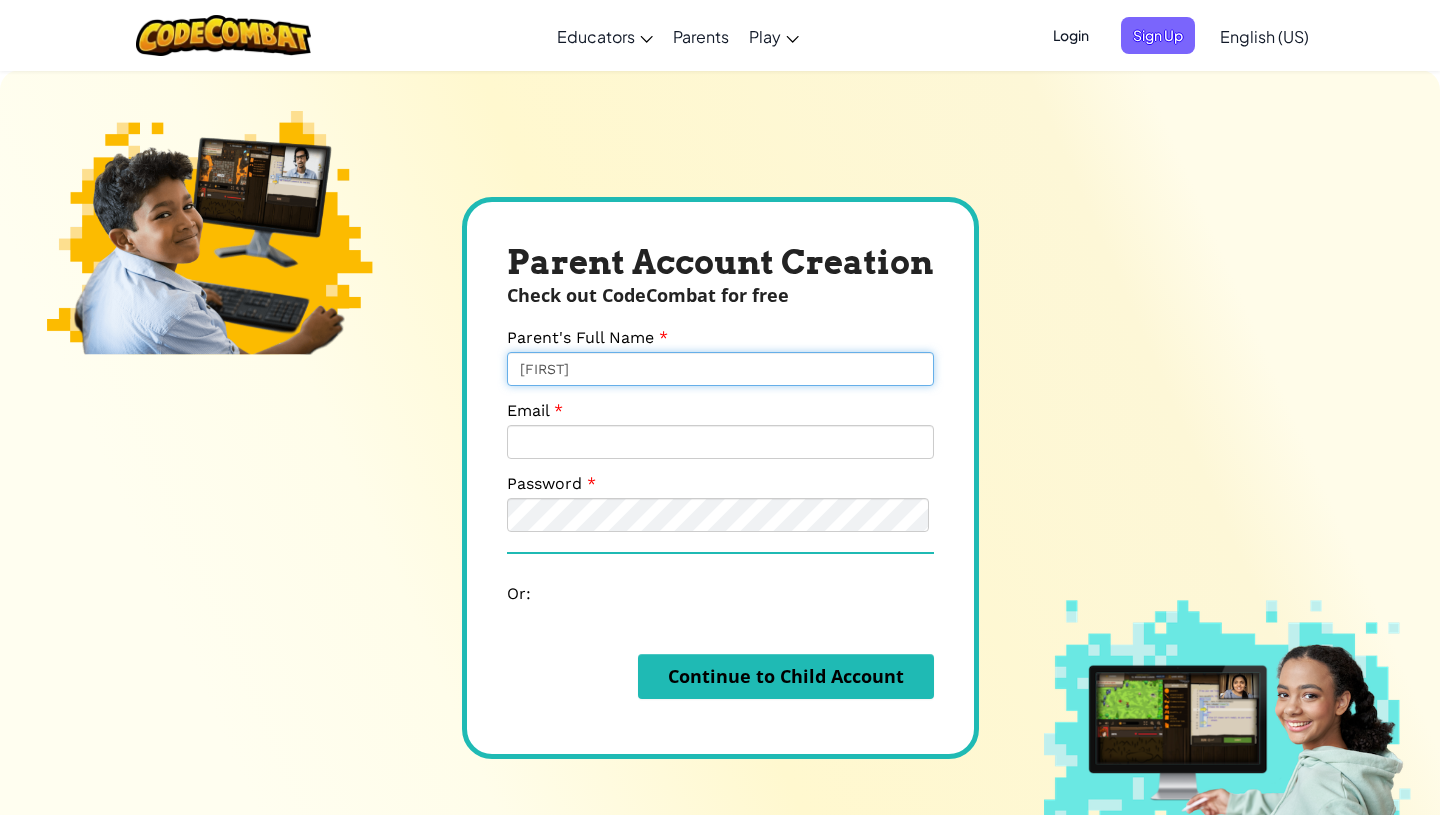 type on "Hiren" 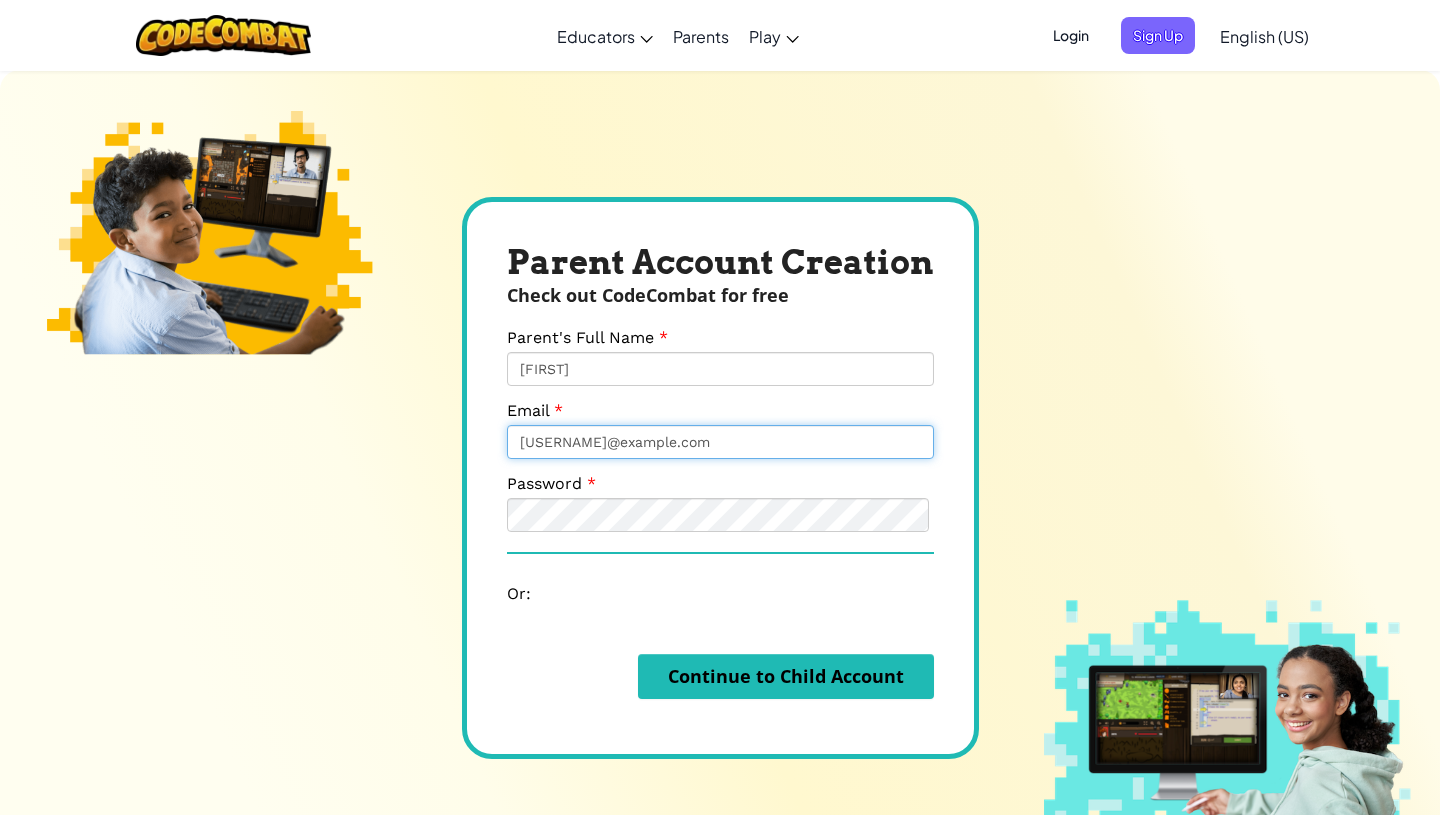 type on "hirenshah.05@gmail.com" 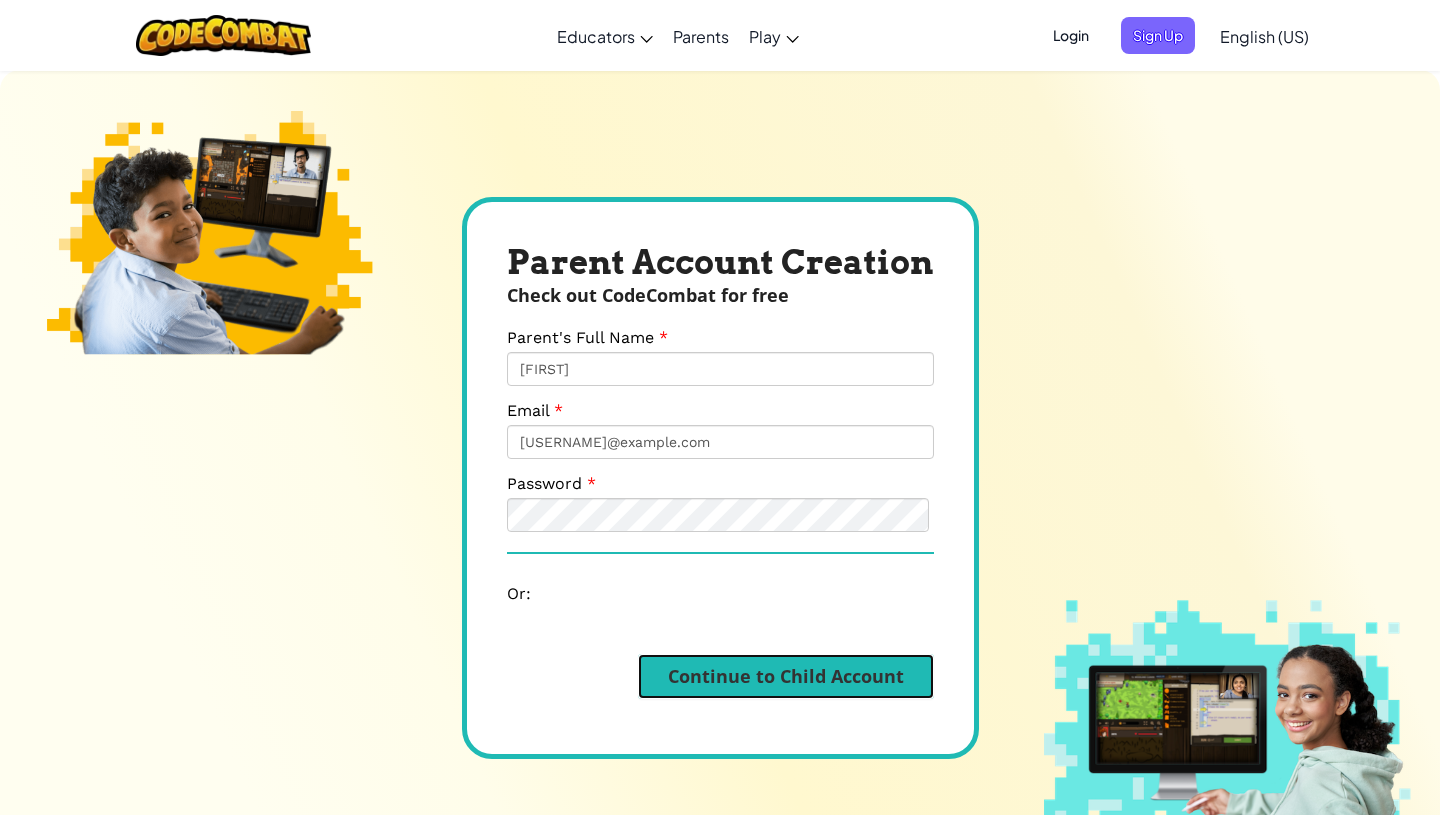 click on "Continue to Child Account" at bounding box center (786, 676) 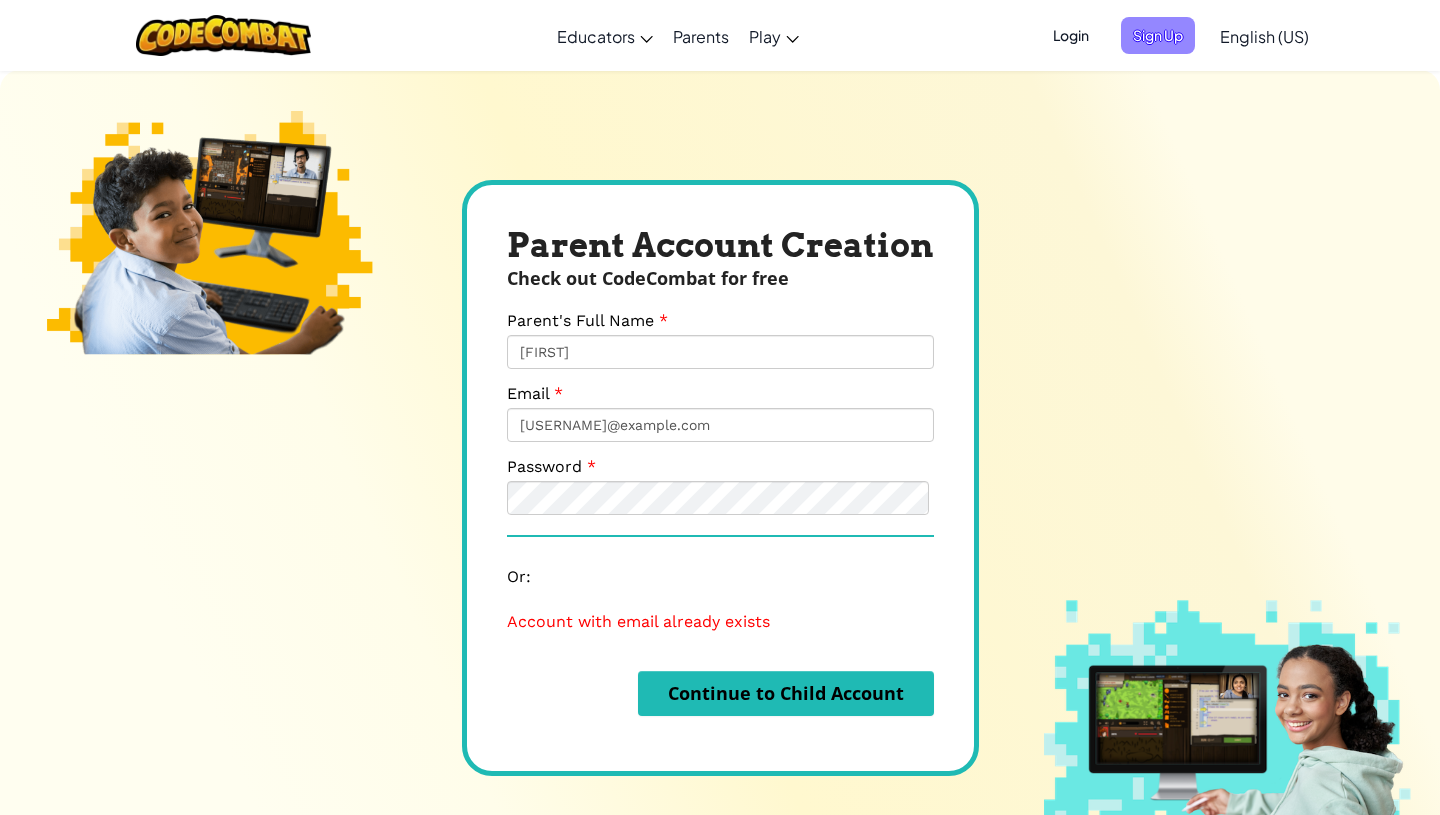 click on "Sign Up" at bounding box center [1158, 35] 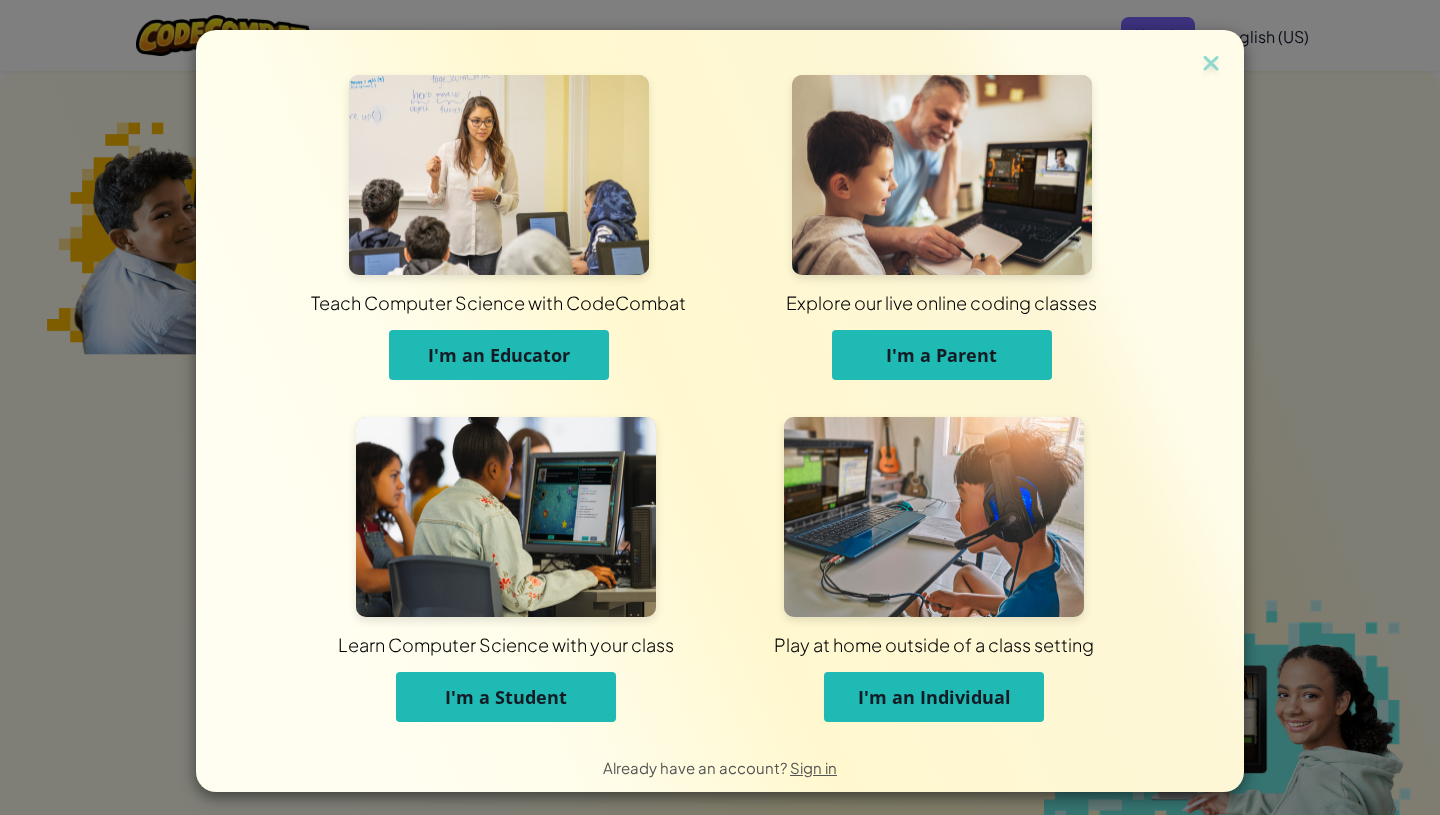click on "I'm an Individual" at bounding box center (934, 697) 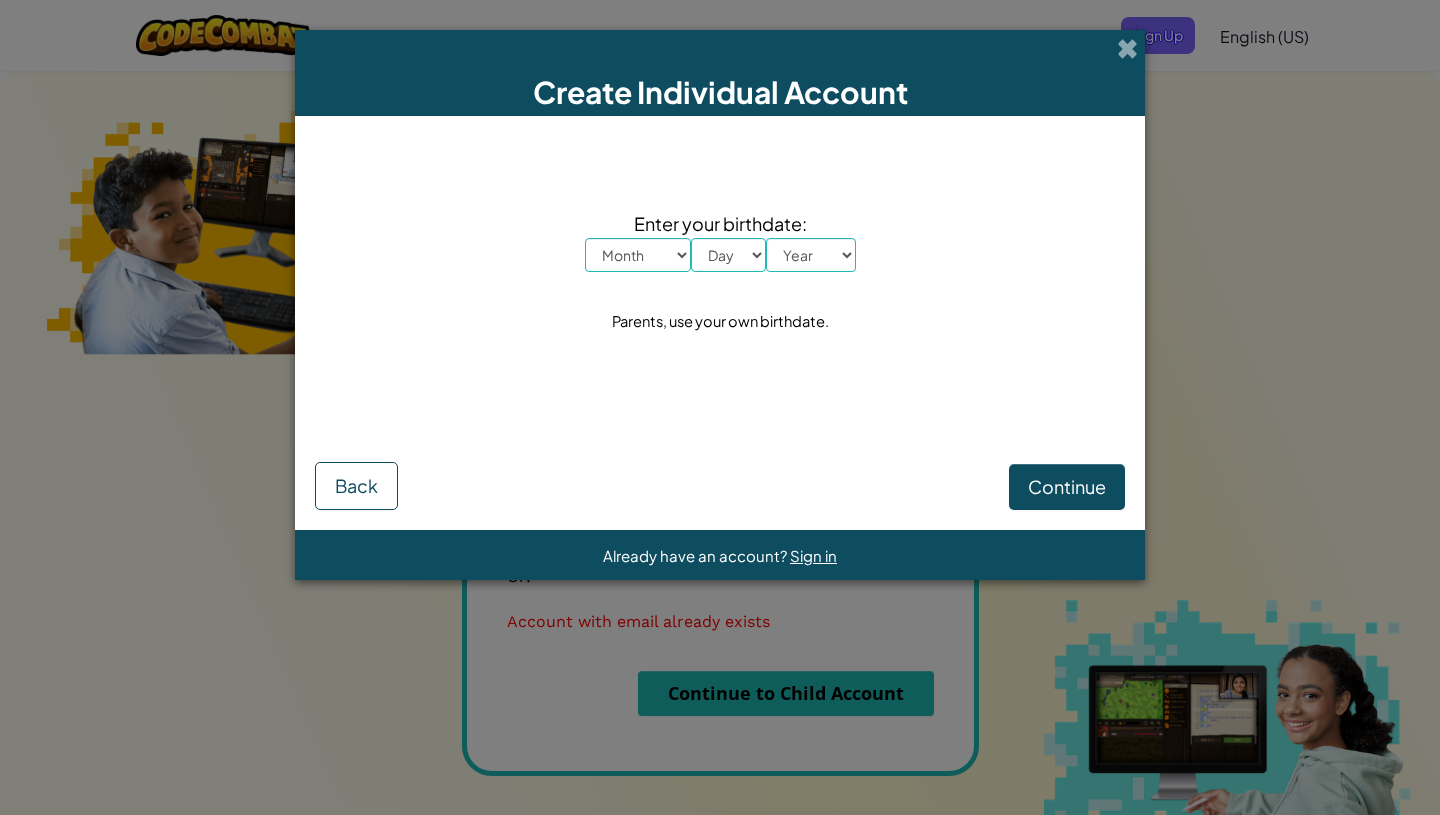click on "Enter your birthdate:" at bounding box center [720, 223] 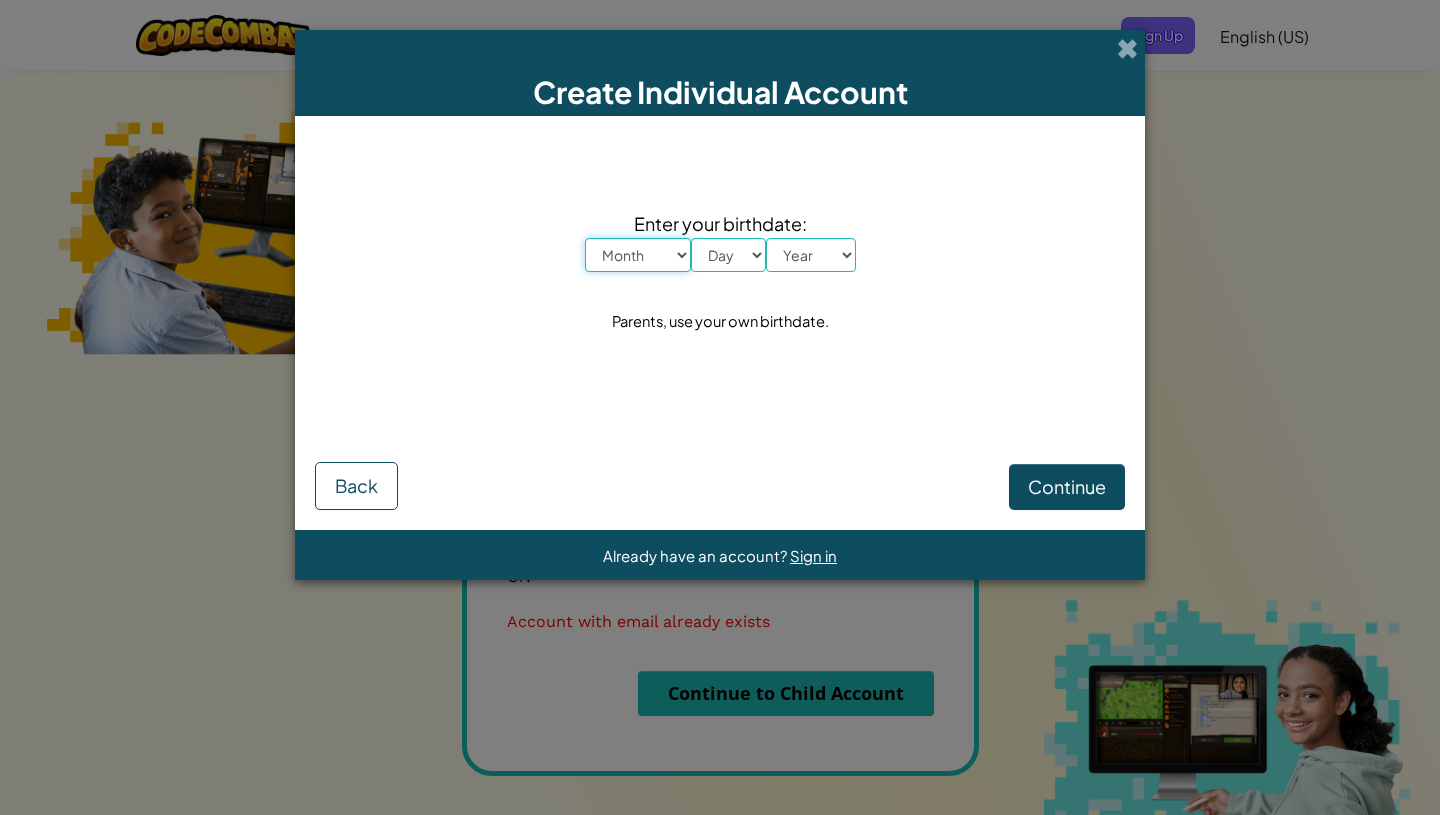 click on "Month January February March April May June July August September October November December" at bounding box center (638, 255) 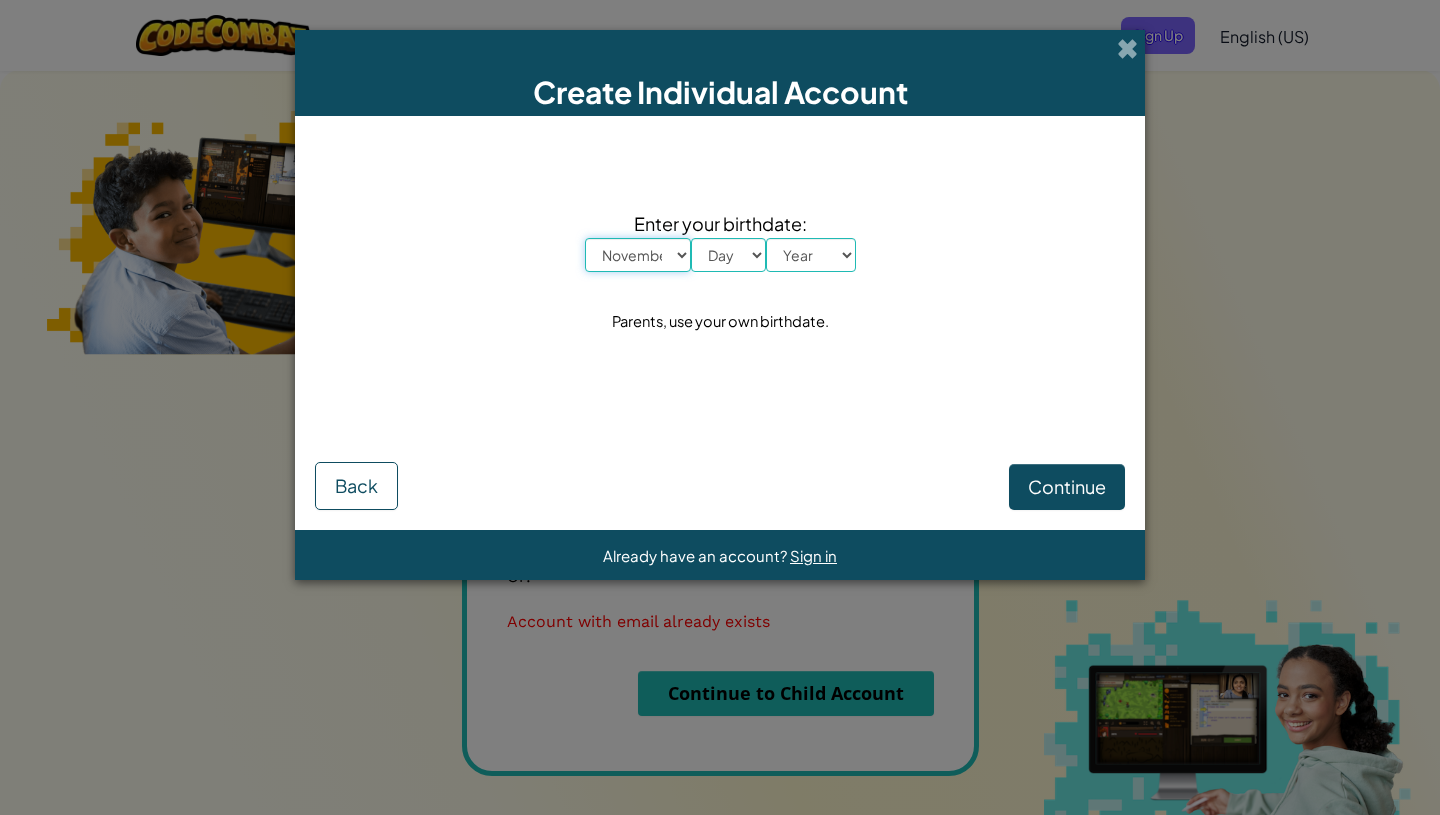 click on "Month January February March April May June July August September October November December" at bounding box center (638, 255) 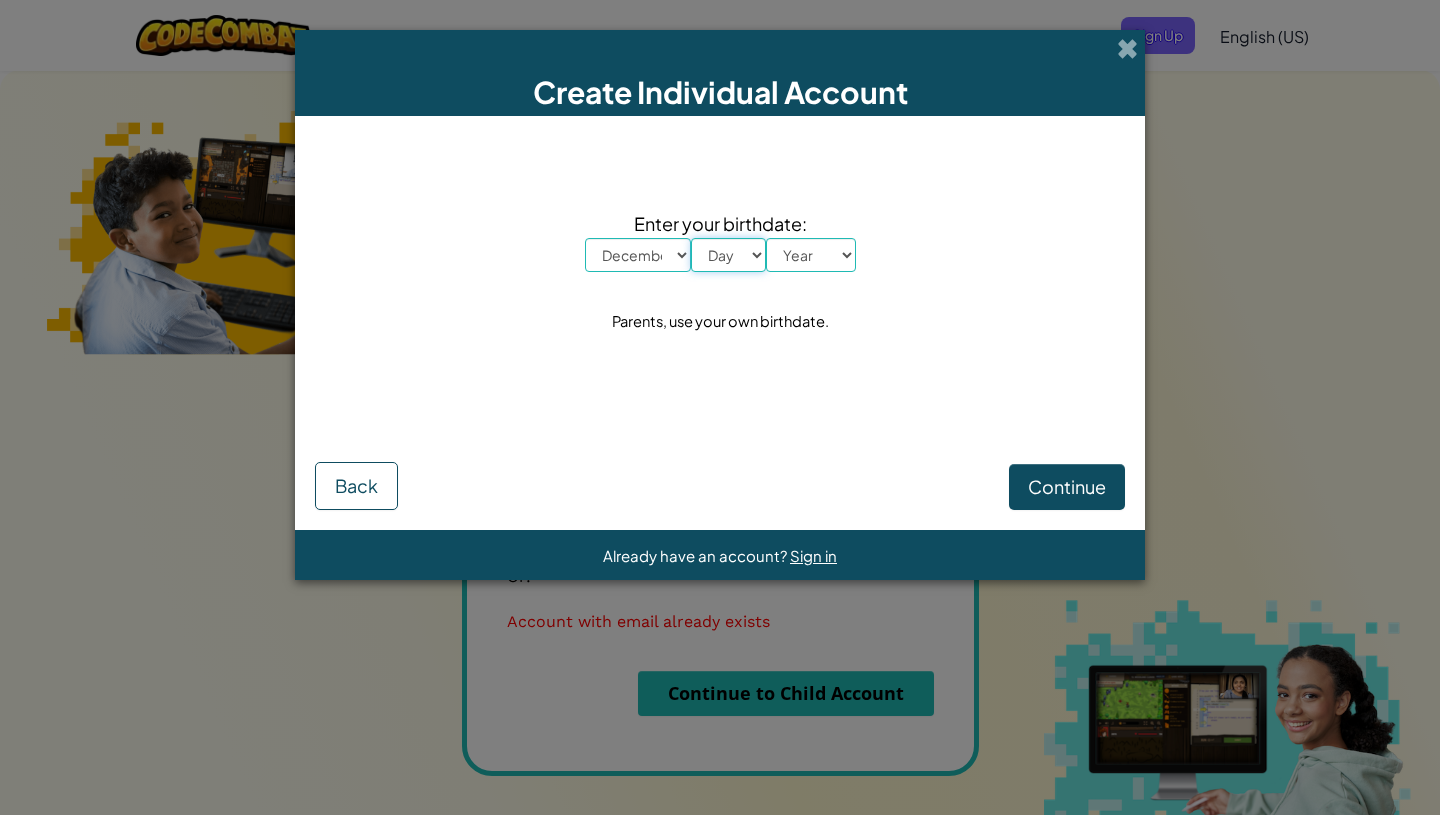 click on "Day 1 2 3 4 5 6 7 8 9 10 11 12 13 14 15 16 17 18 19 20 21 22 23 24 25 26 27 28 29 30 31" at bounding box center [728, 255] 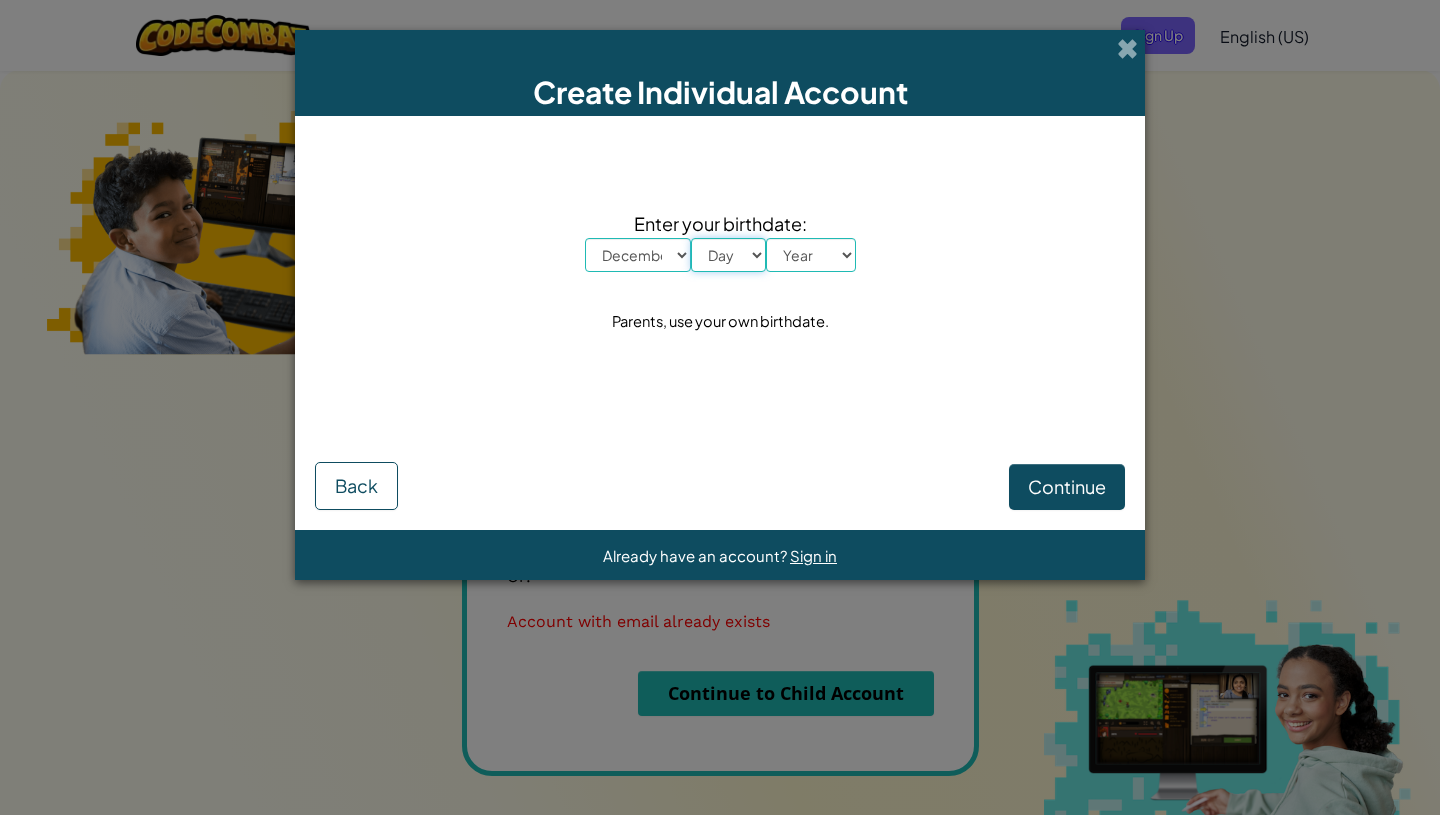 select on "5" 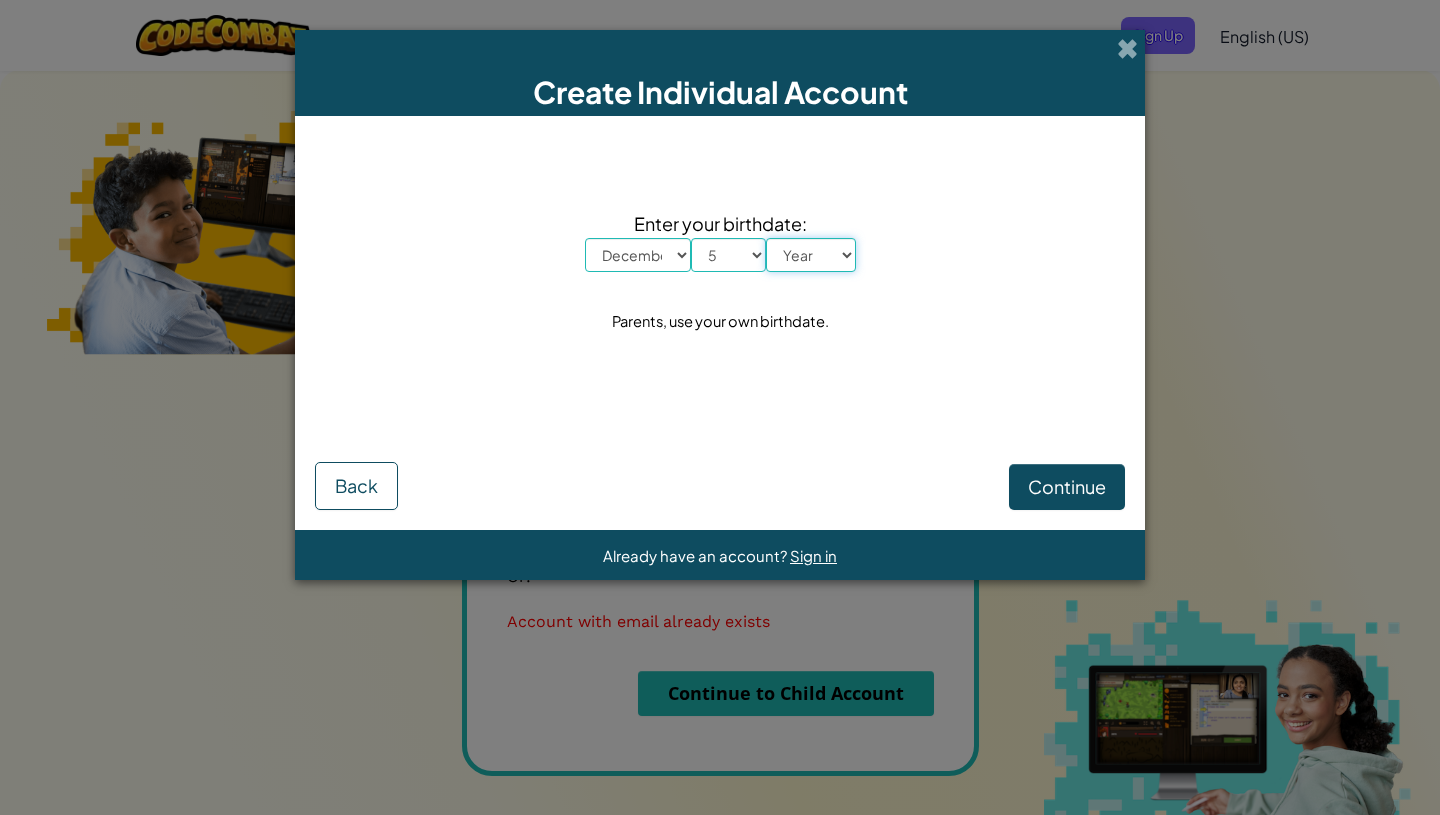 click on "Year 2025 2024 2023 2022 2021 2020 2019 2018 2017 2016 2015 2014 2013 2012 2011 2010 2009 2008 2007 2006 2005 2004 2003 2002 2001 2000 1999 1998 1997 1996 1995 1994 1993 1992 1991 1990 1989 1988 1987 1986 1985 1984 1983 1982 1981 1980 1979 1978 1977 1976 1975 1974 1973 1972 1971 1970 1969 1968 1967 1966 1965 1964 1963 1962 1961 1960 1959 1958 1957 1956 1955 1954 1953 1952 1951 1950 1949 1948 1947 1946 1945 1944 1943 1942 1941 1940 1939 1938 1937 1936 1935 1934 1933 1932 1931 1930 1929 1928 1927 1926" at bounding box center [811, 255] 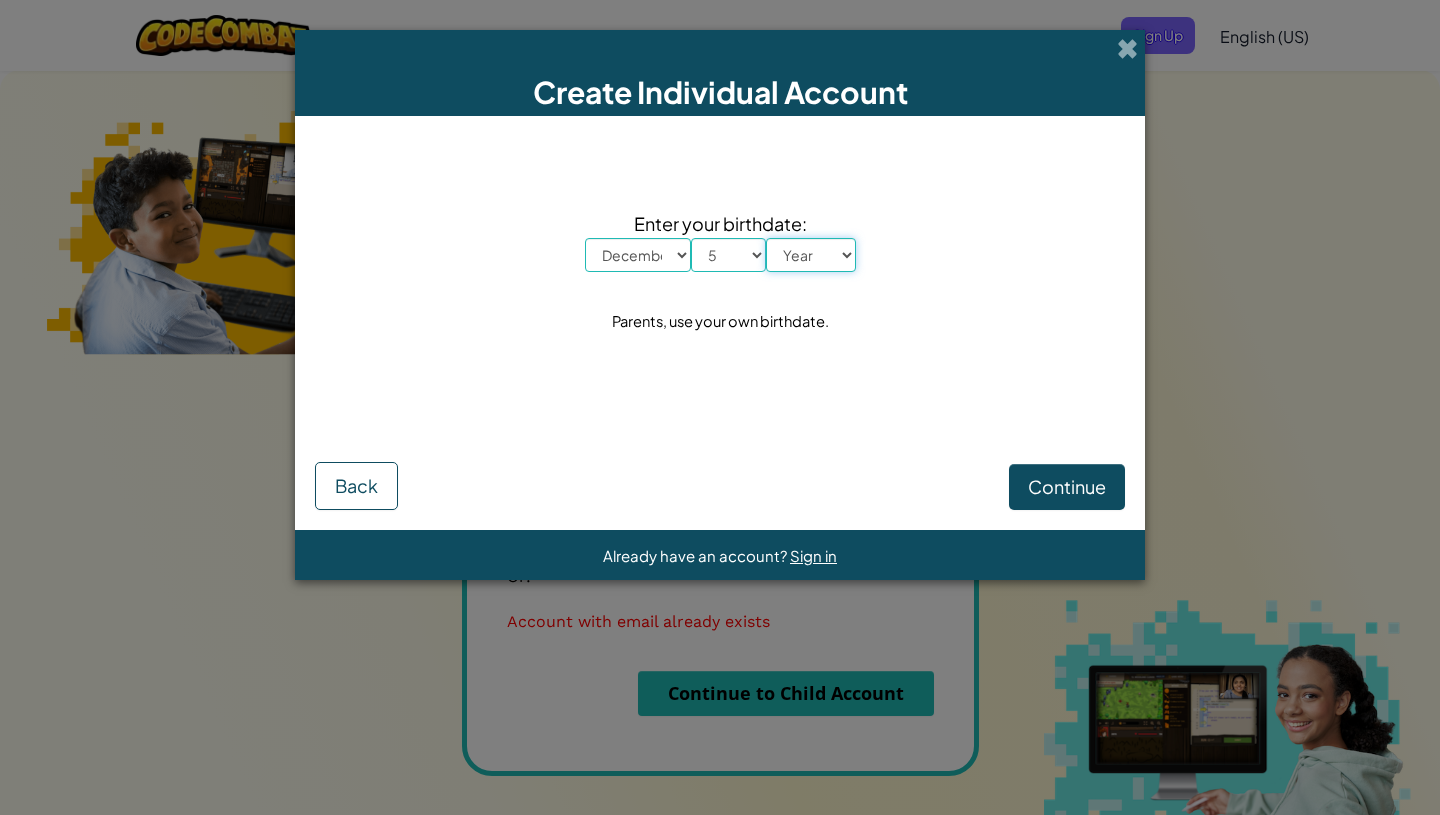 select on "1982" 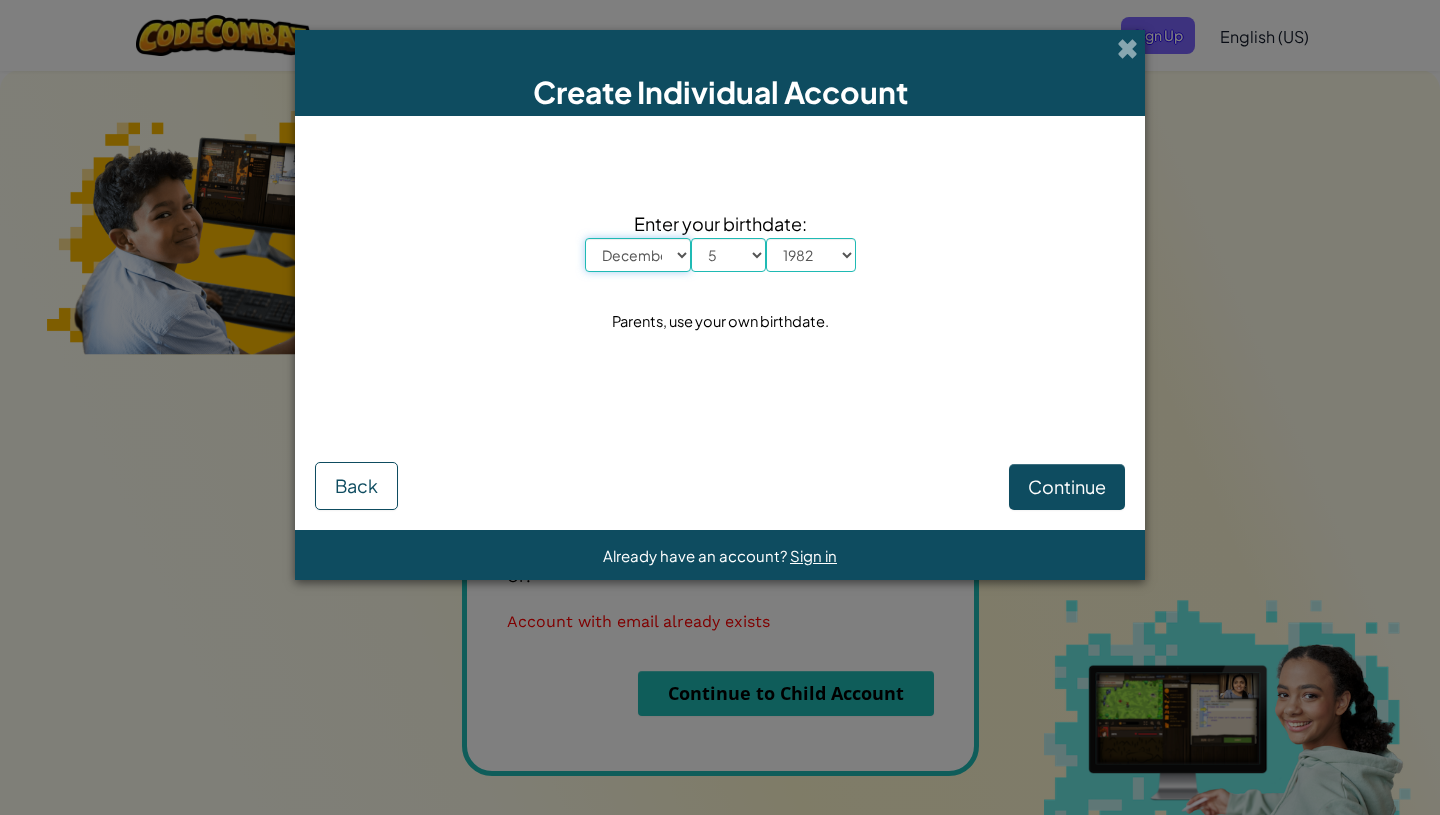 click on "Month January February March April May June July August September October November December" at bounding box center [638, 255] 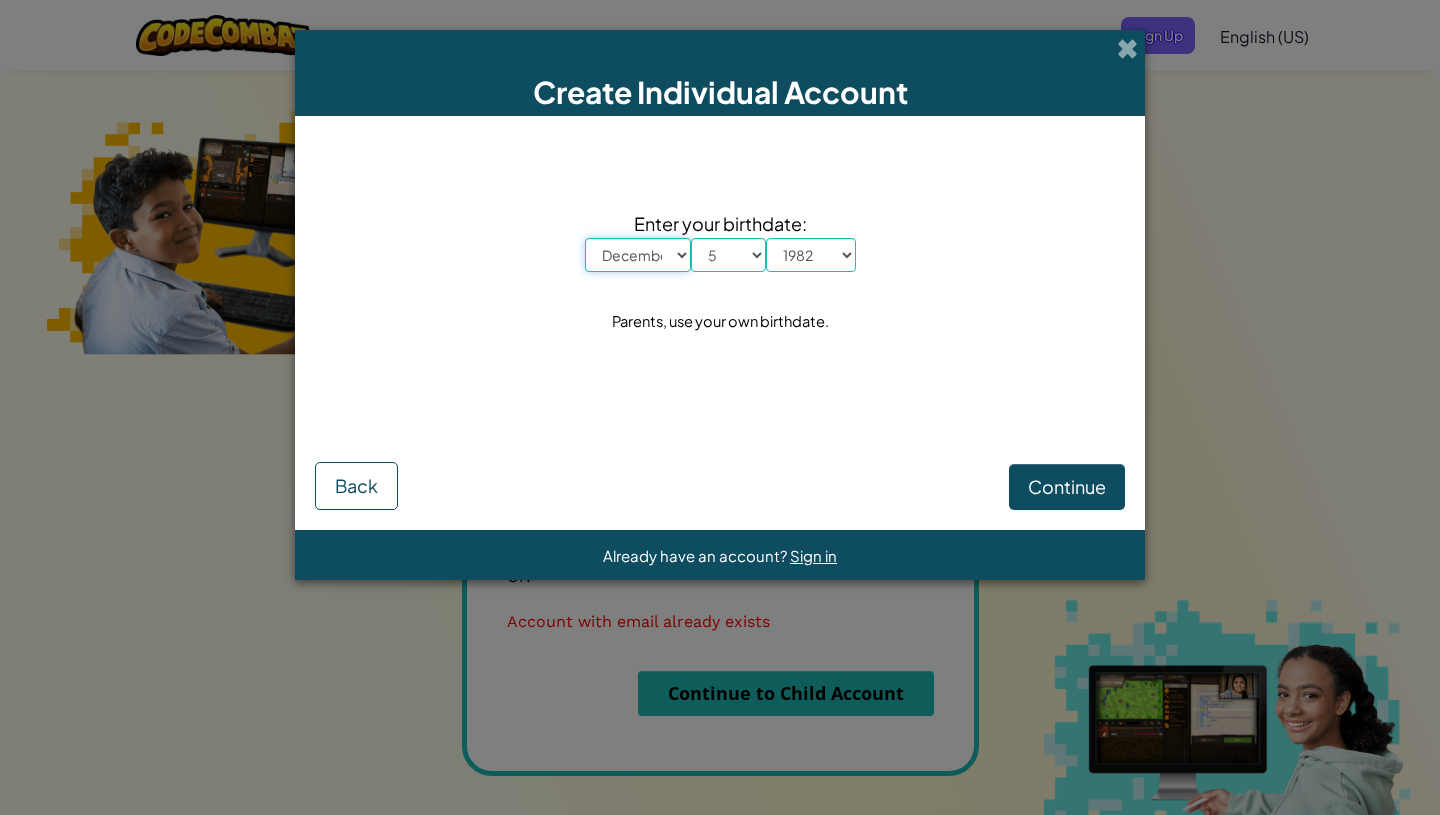select on "6" 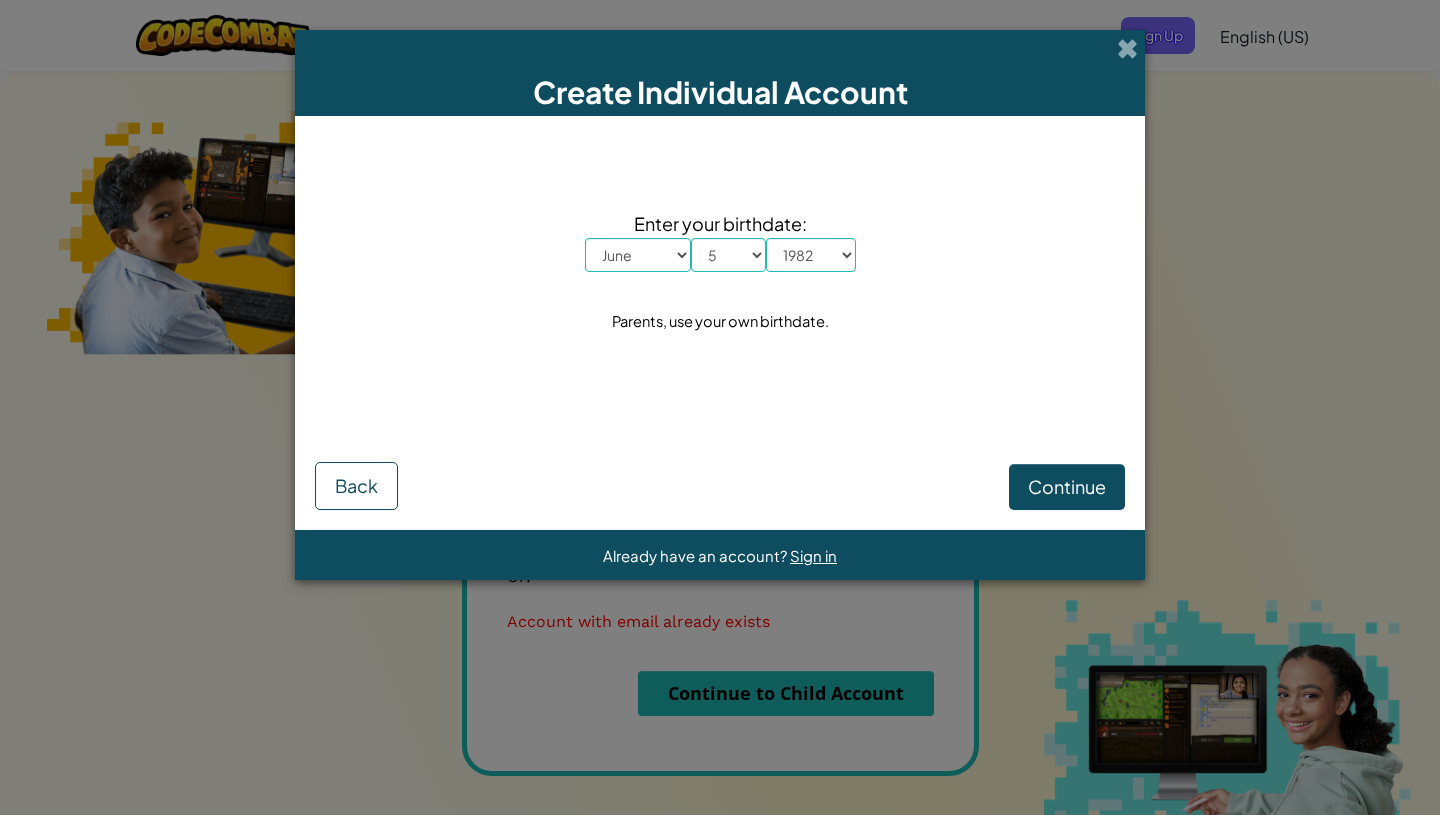 click on "Enter your birthdate:" at bounding box center (720, 223) 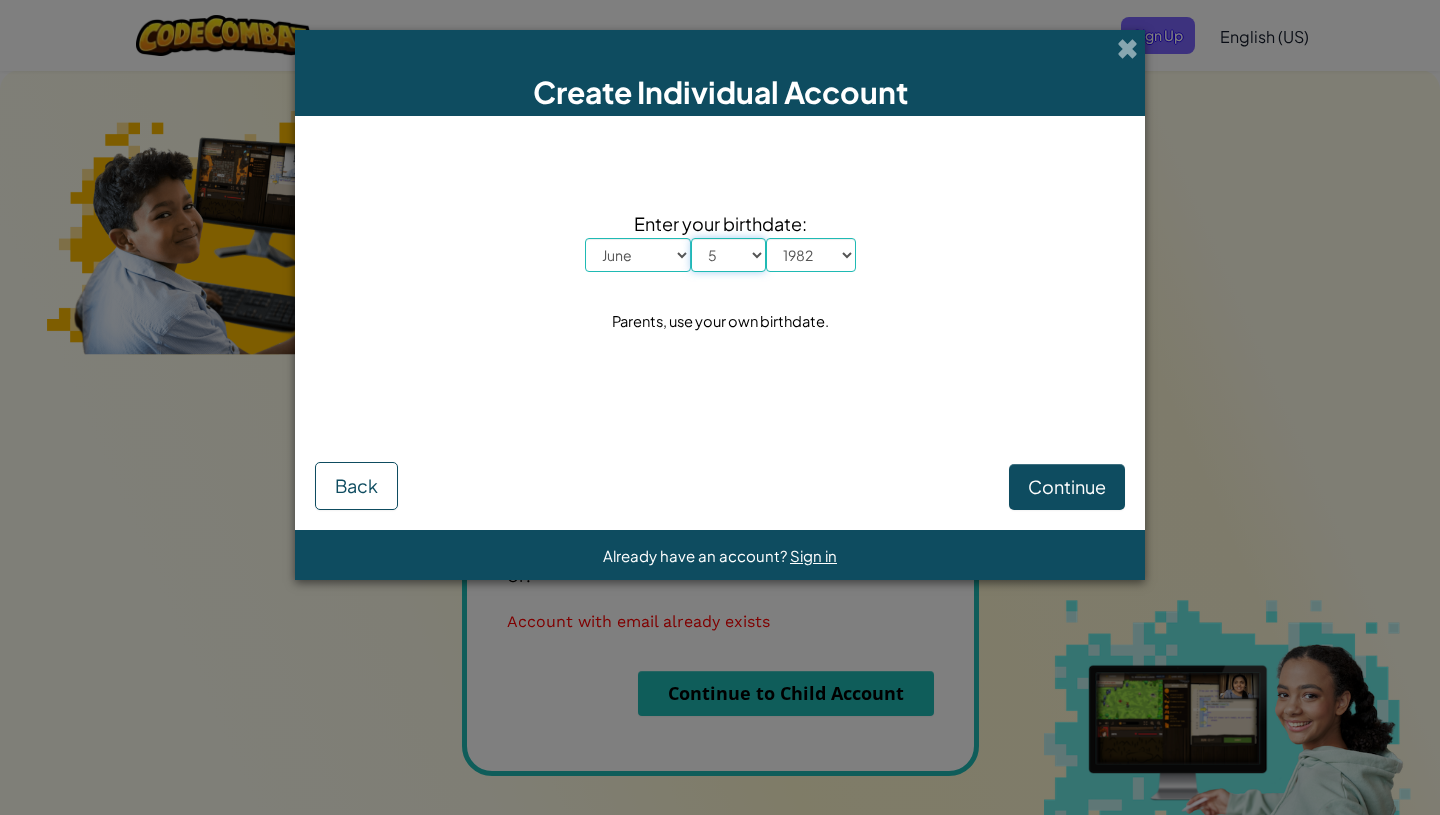 click on "Day 1 2 3 4 5 6 7 8 9 10 11 12 13 14 15 16 17 18 19 20 21 22 23 24 25 26 27 28 29 30 31" at bounding box center [728, 255] 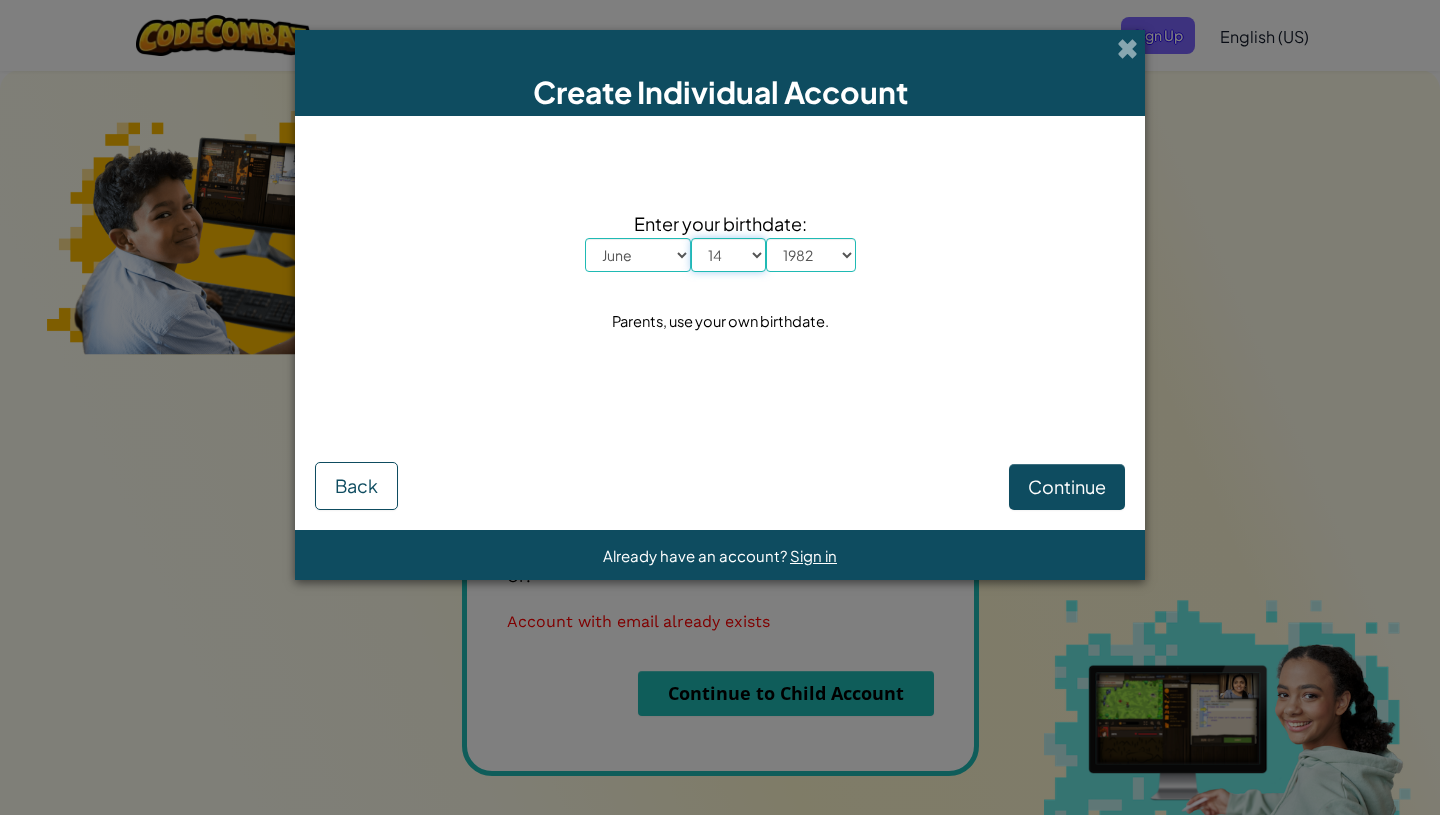 click on "Day 1 2 3 4 5 6 7 8 9 10 11 12 13 14 15 16 17 18 19 20 21 22 23 24 25 26 27 28 29 30 31" at bounding box center [728, 255] 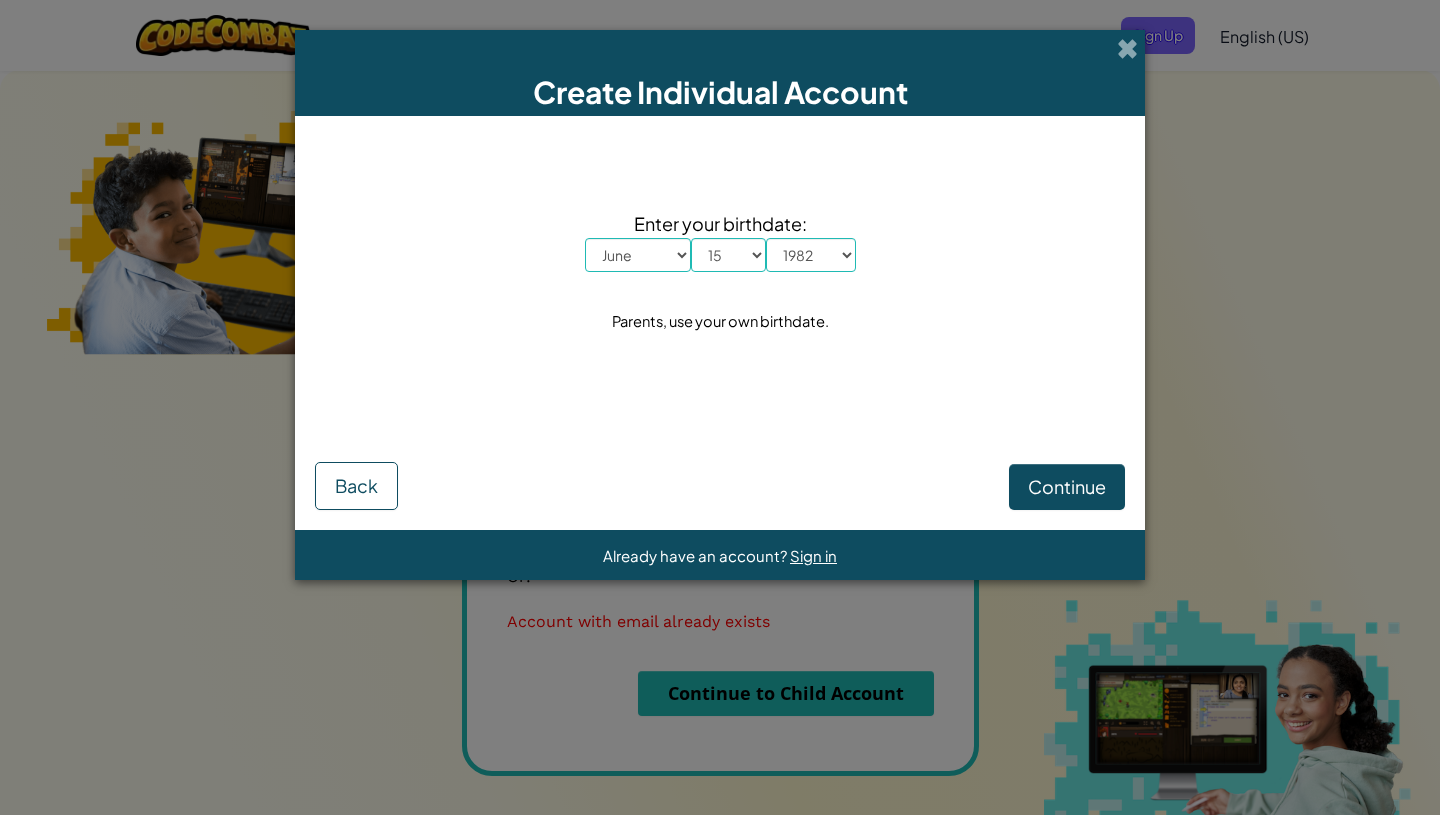 click on "Enter your birthdate:" at bounding box center [720, 223] 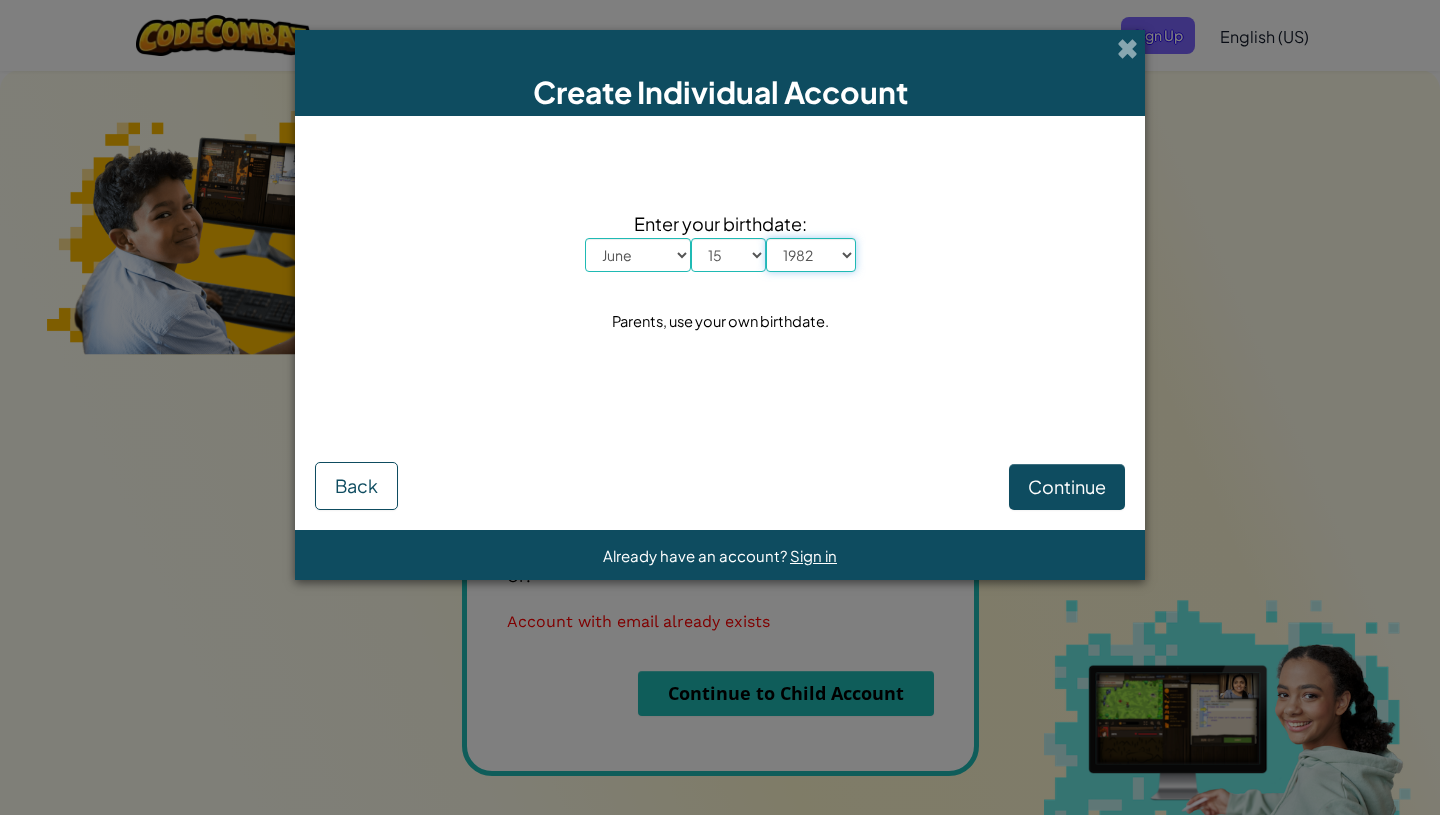click on "Year 2025 2024 2023 2022 2021 2020 2019 2018 2017 2016 2015 2014 2013 2012 2011 2010 2009 2008 2007 2006 2005 2004 2003 2002 2001 2000 1999 1998 1997 1996 1995 1994 1993 1992 1991 1990 1989 1988 1987 1986 1985 1984 1983 1982 1981 1980 1979 1978 1977 1976 1975 1974 1973 1972 1971 1970 1969 1968 1967 1966 1965 1964 1963 1962 1961 1960 1959 1958 1957 1956 1955 1954 1953 1952 1951 1950 1949 1948 1947 1946 1945 1944 1943 1942 1941 1940 1939 1938 1937 1936 1935 1934 1933 1932 1931 1930 1929 1928 1927 1926" at bounding box center [811, 255] 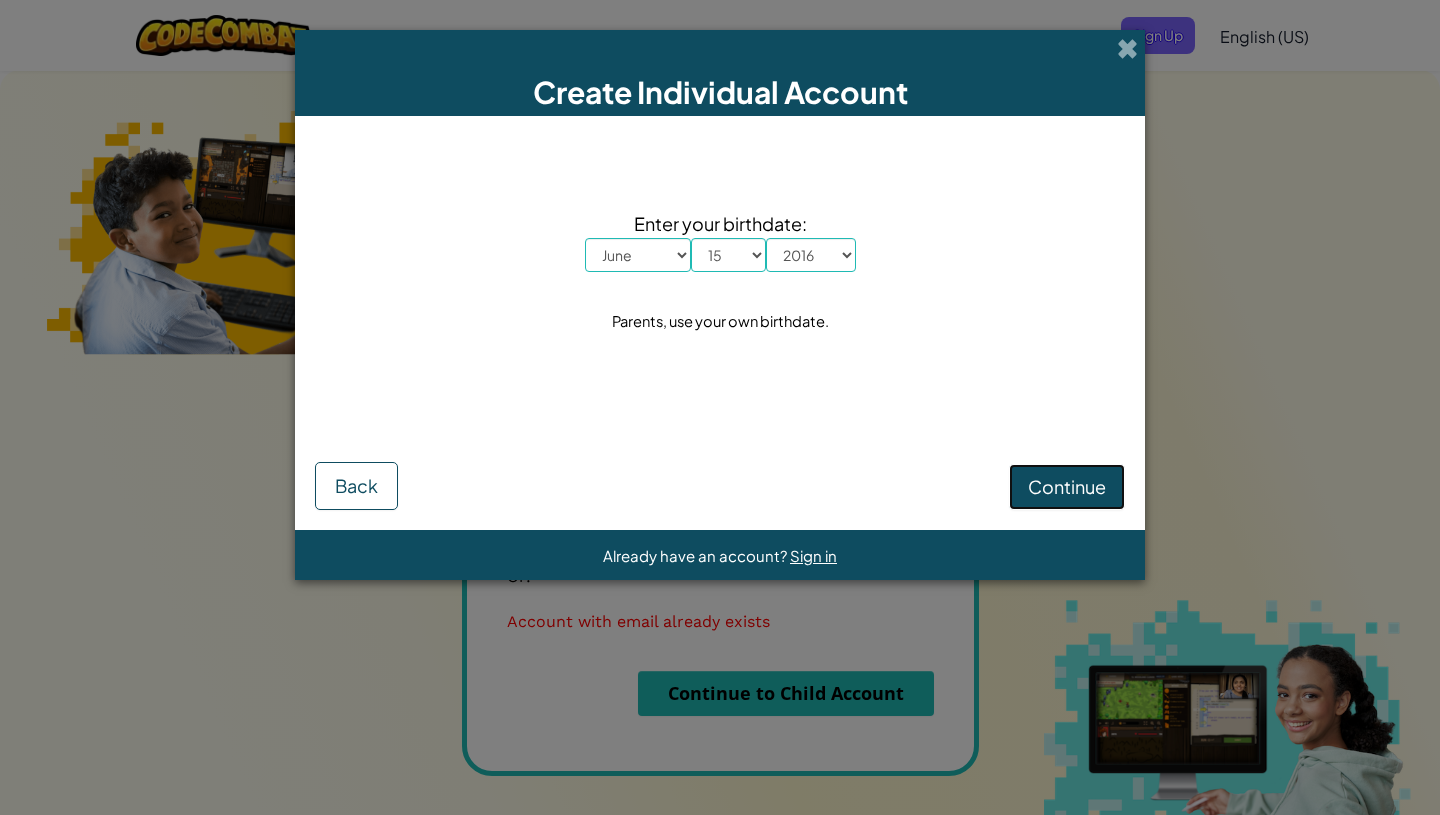 click on "Continue" at bounding box center (1067, 486) 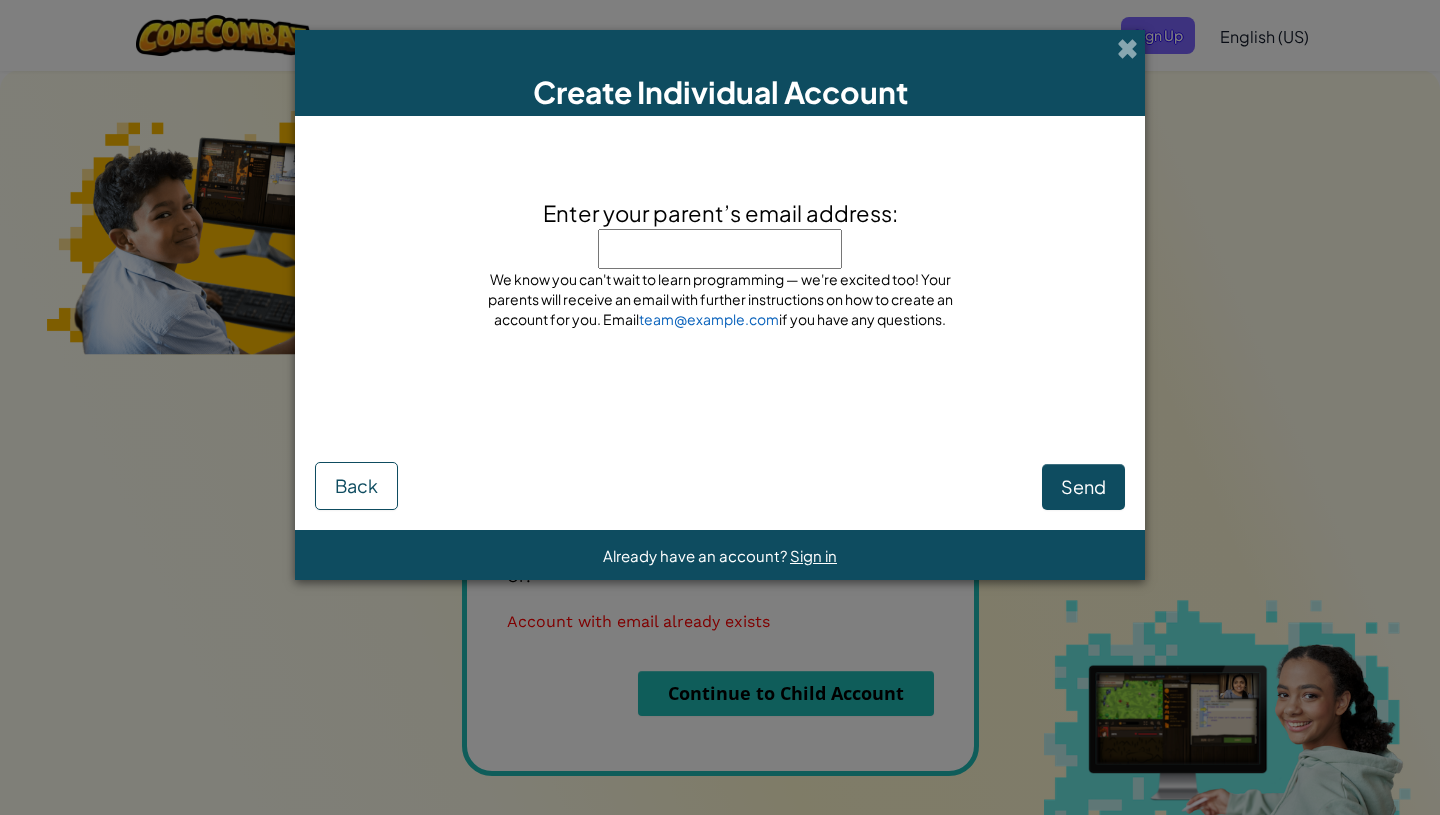click on "Enter your parent’s email address:" at bounding box center [720, 249] 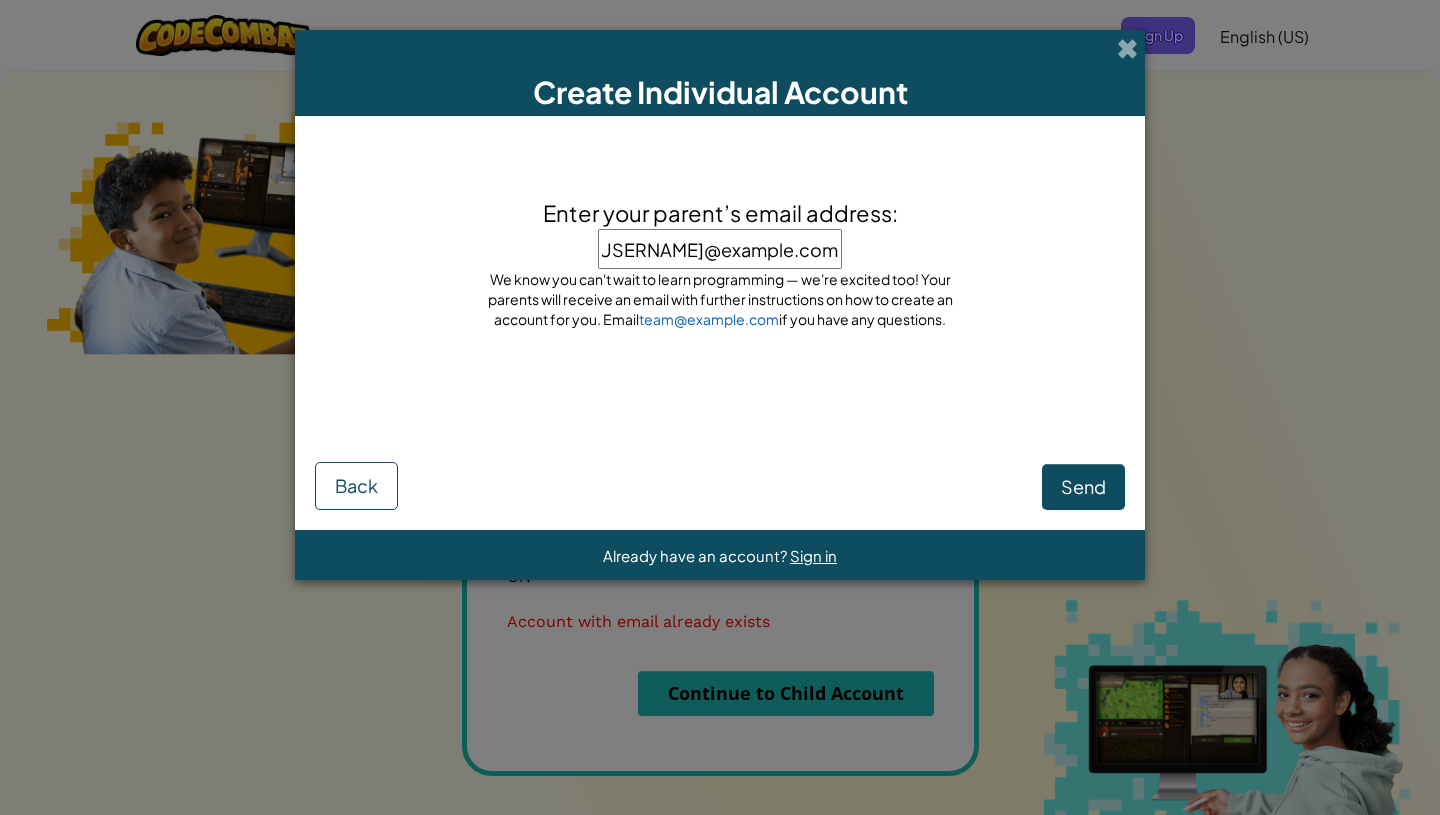 type on "hirenshah.05@gmail.com" 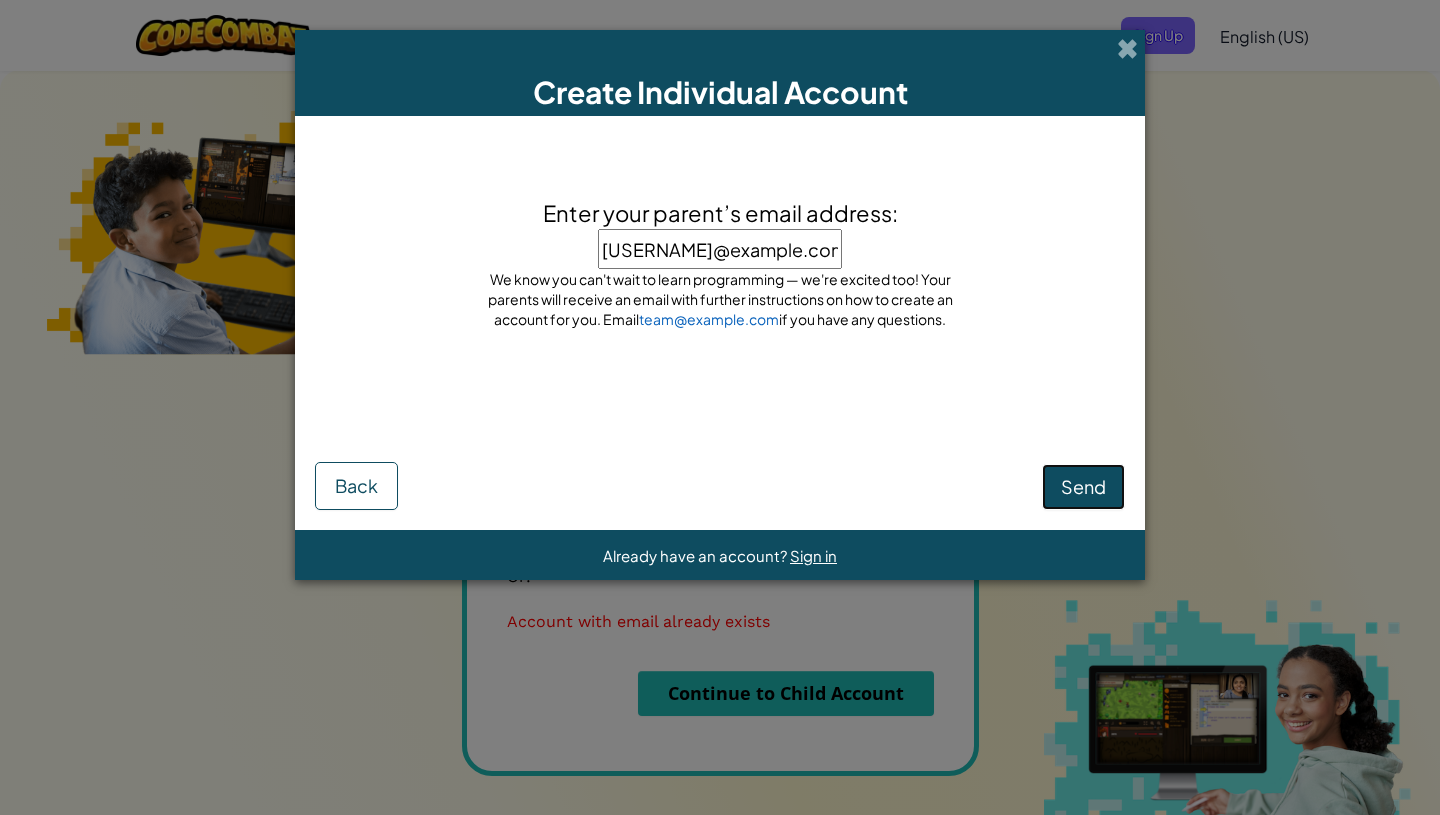click on "Send" at bounding box center (1083, 486) 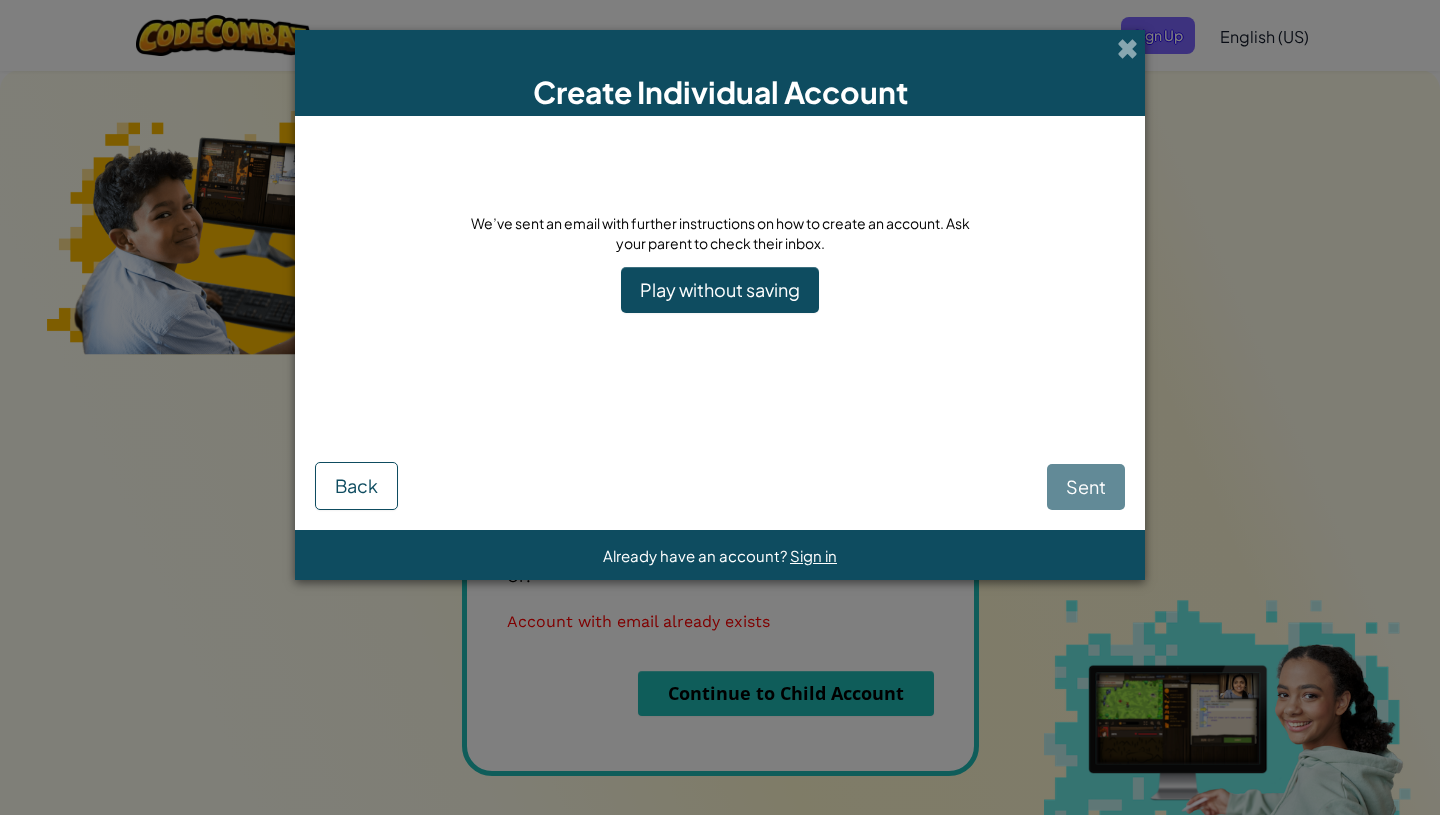 click on "We’ve sent an email with further instructions on how to create an account. Ask your parent to check their inbox. Play without saving Sent Back" at bounding box center [720, 323] 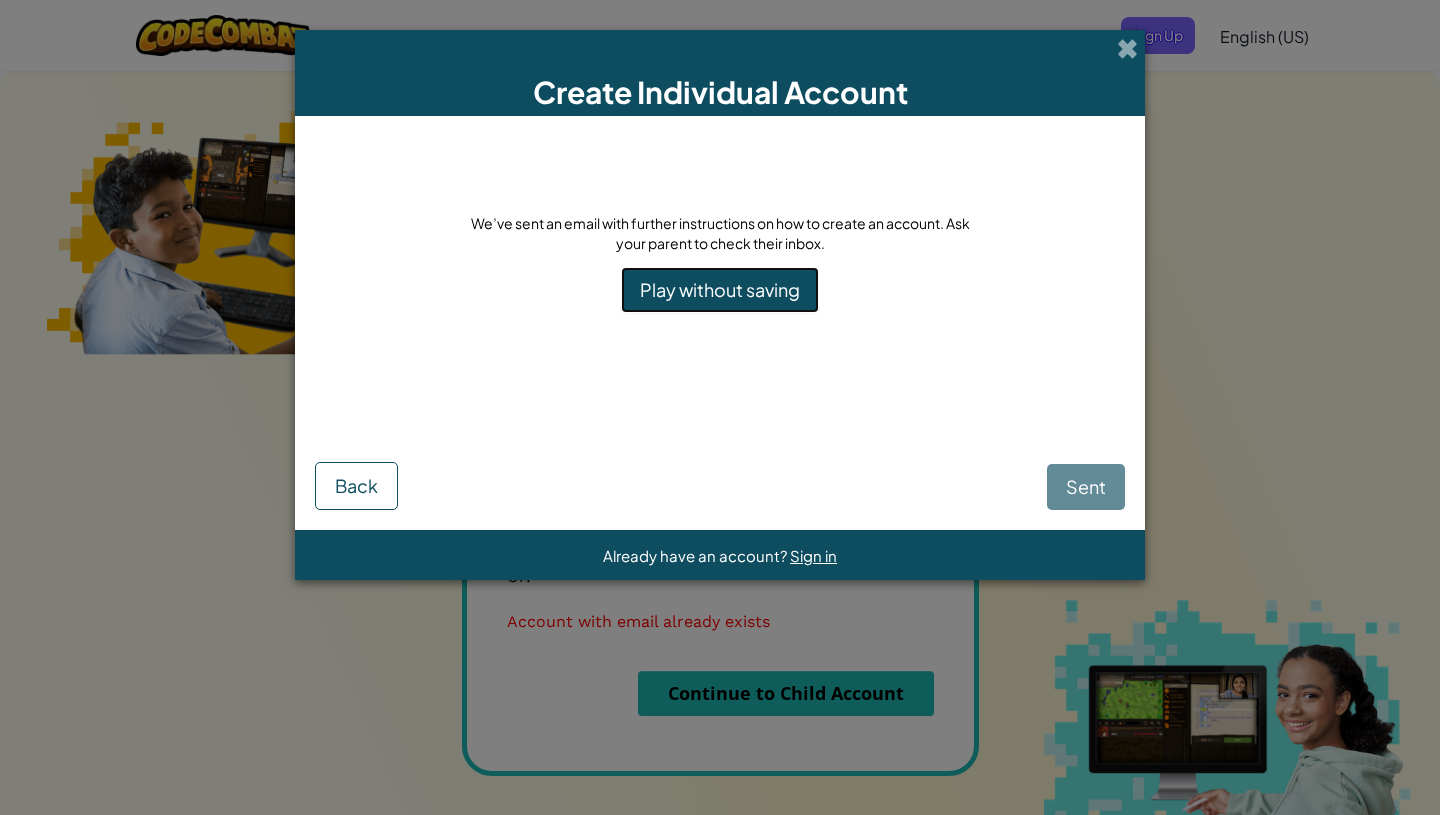 click on "Play without saving" at bounding box center (720, 290) 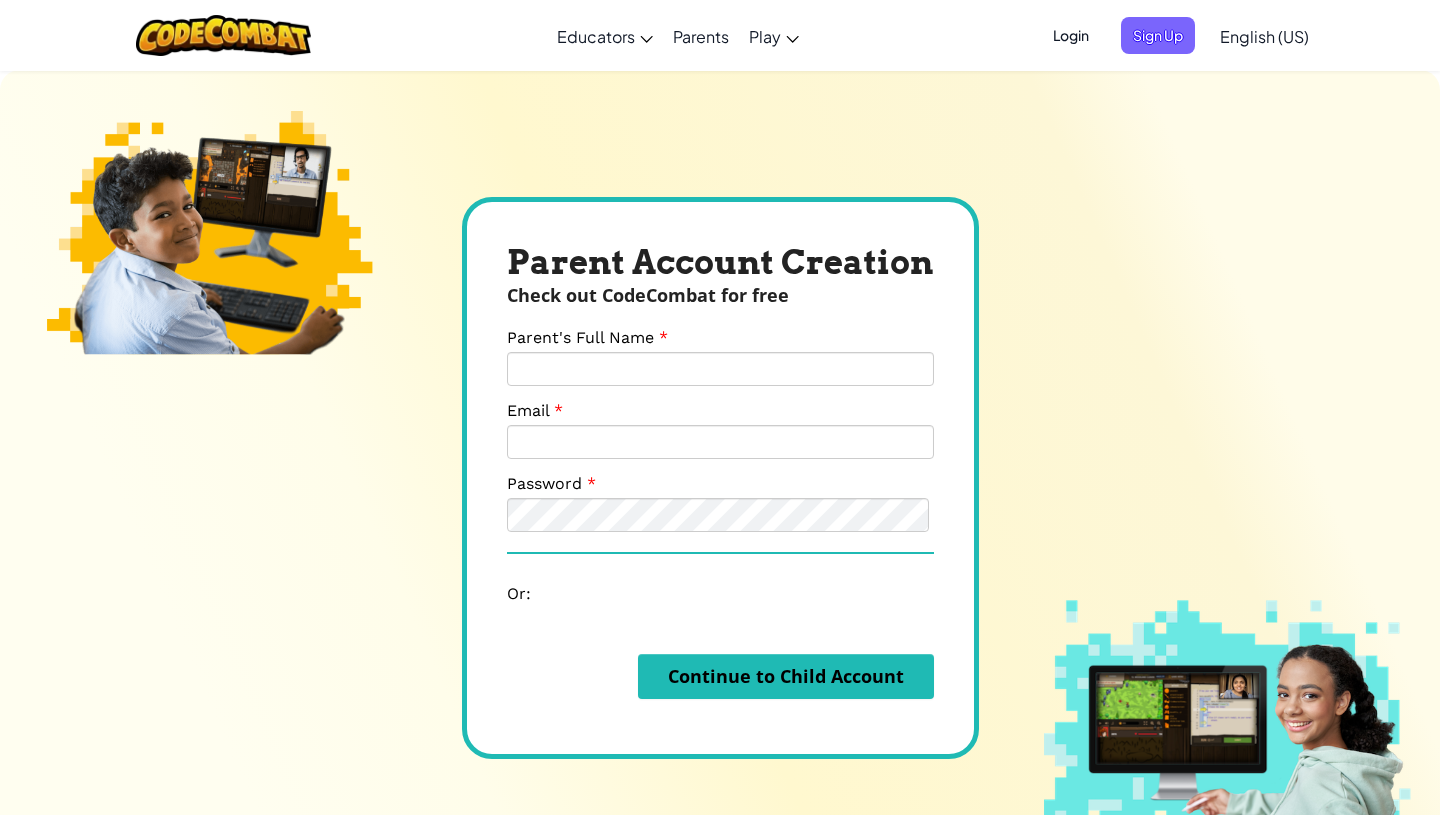click on "Login" at bounding box center (1071, 35) 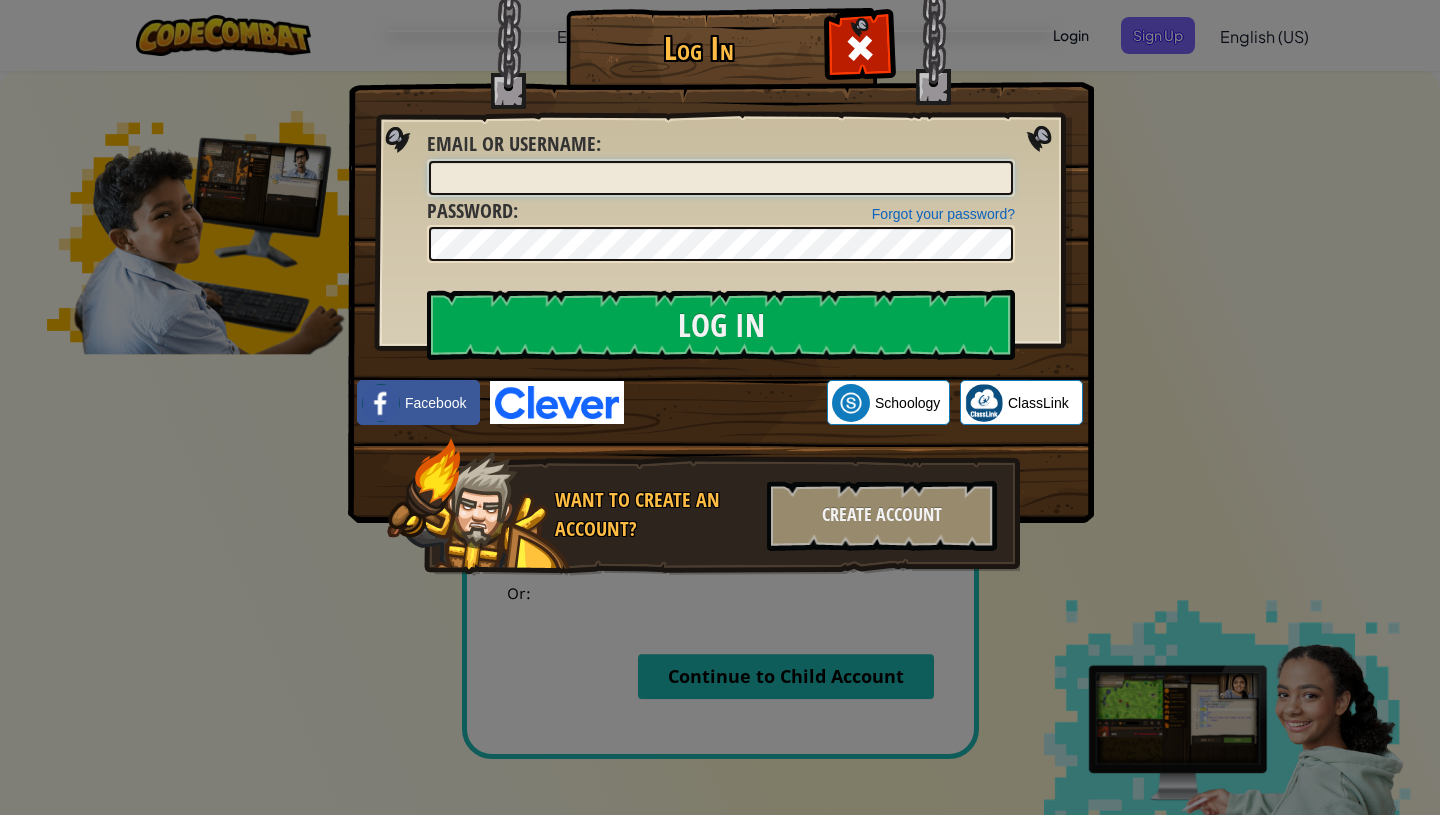 click on "Email or Username :" at bounding box center (721, 178) 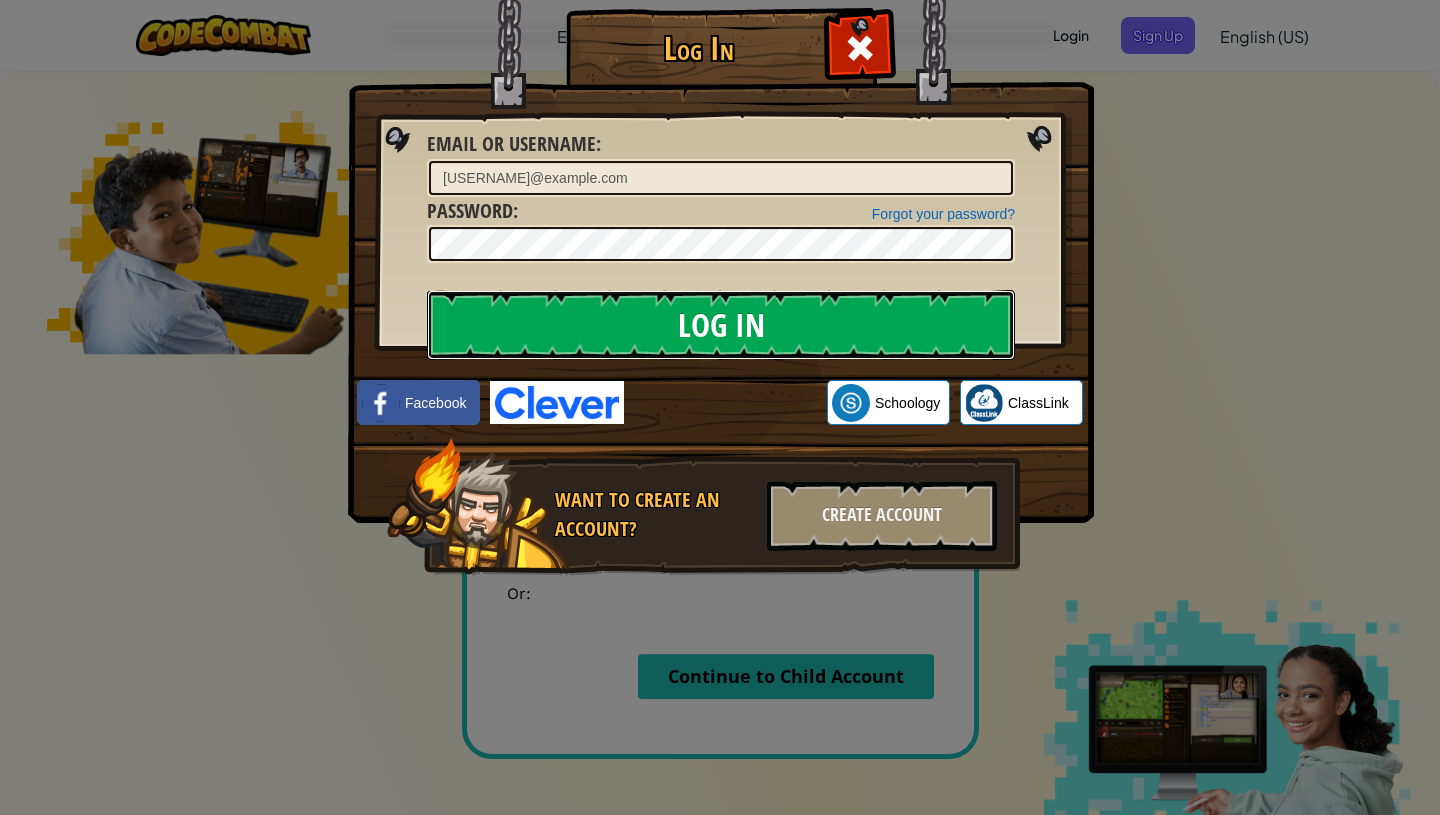 click on "Log In" at bounding box center [721, 325] 